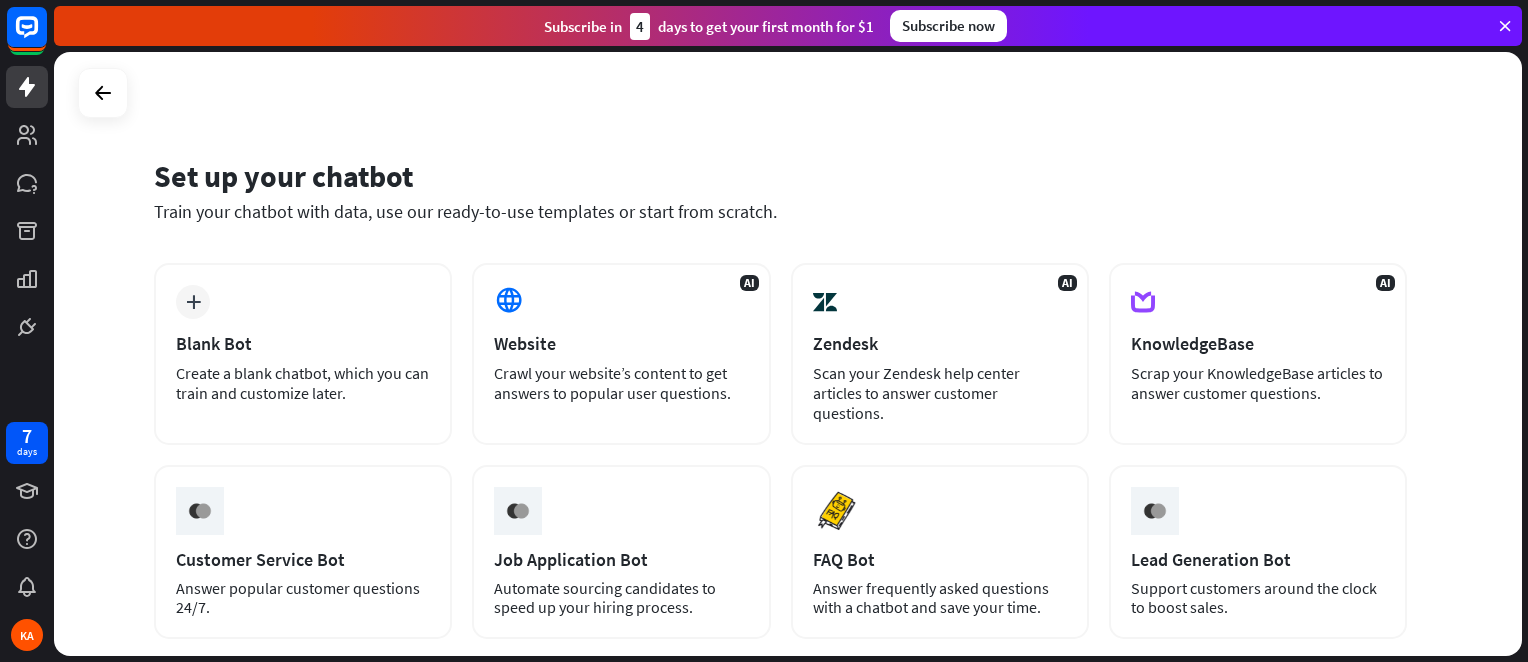 scroll, scrollTop: 0, scrollLeft: 0, axis: both 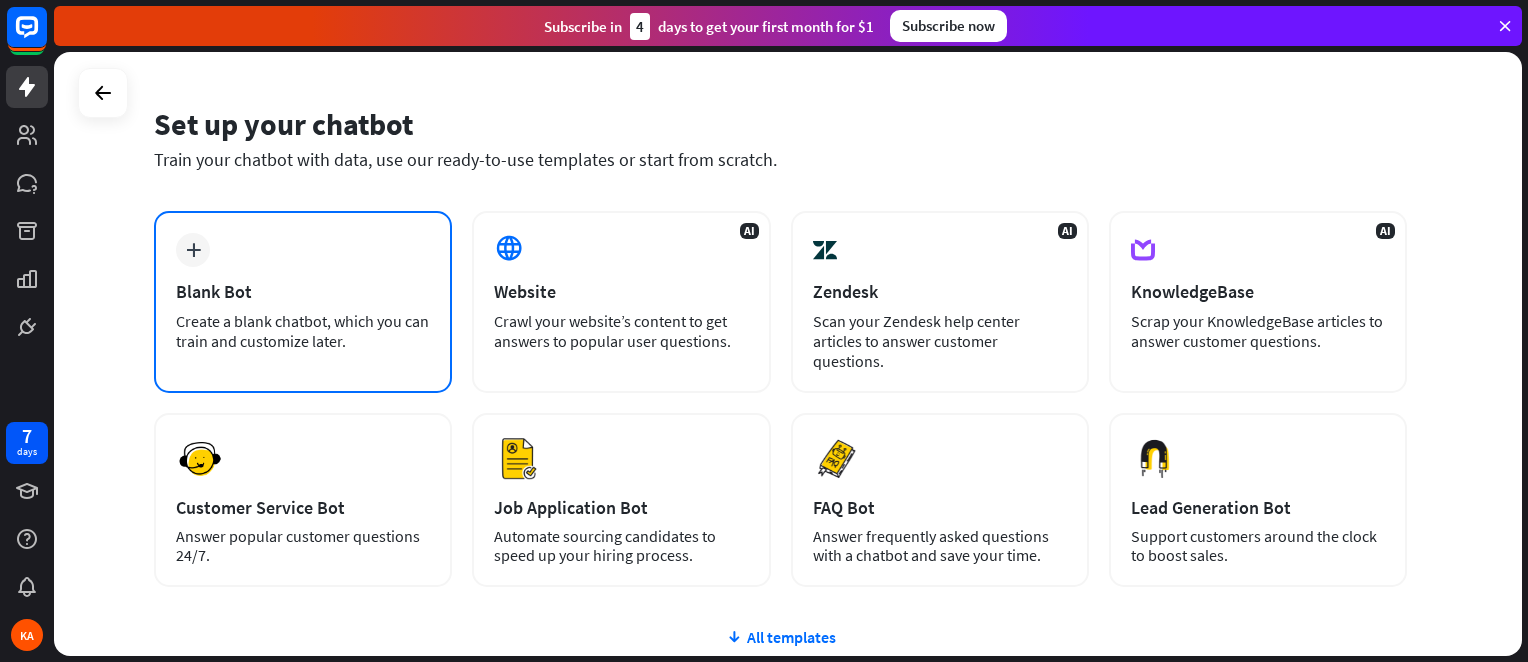 click on "plus   Blank Bot
Create a blank chatbot, which you can train and
customize later." at bounding box center [303, 302] 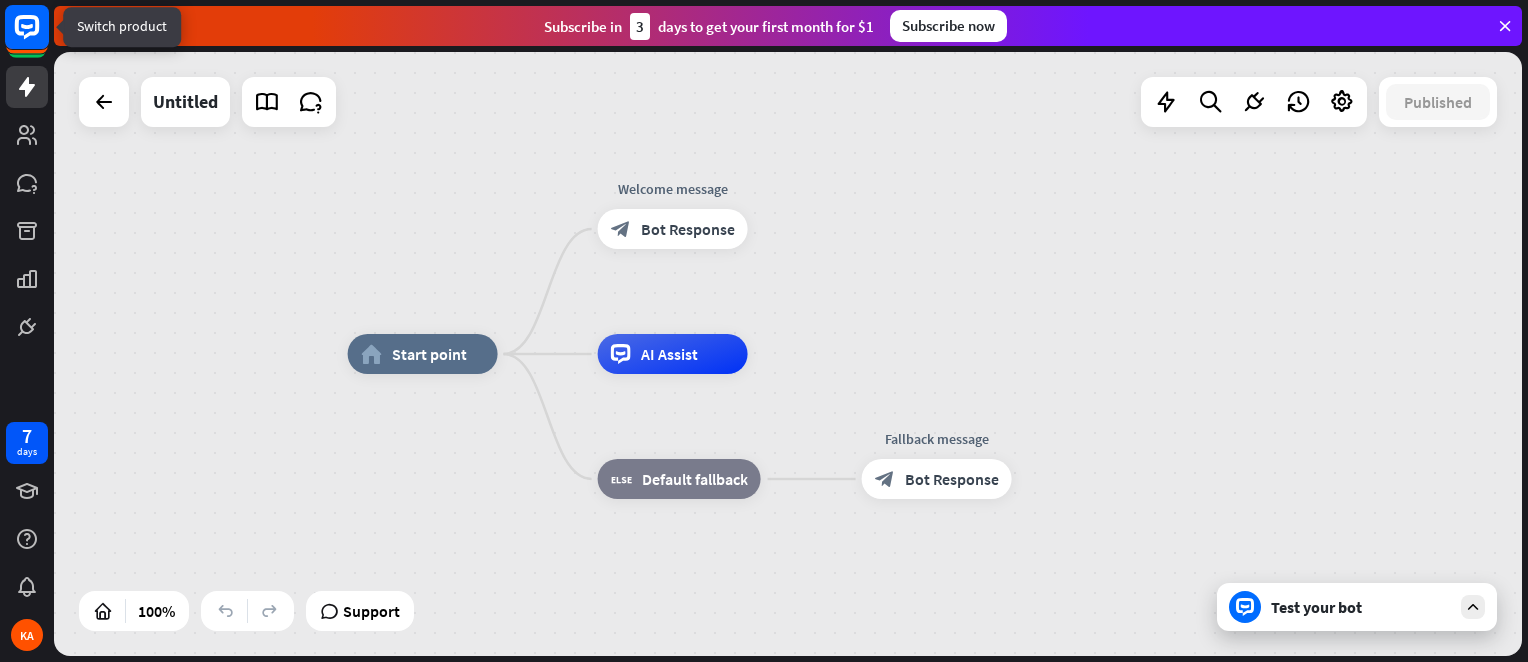 click 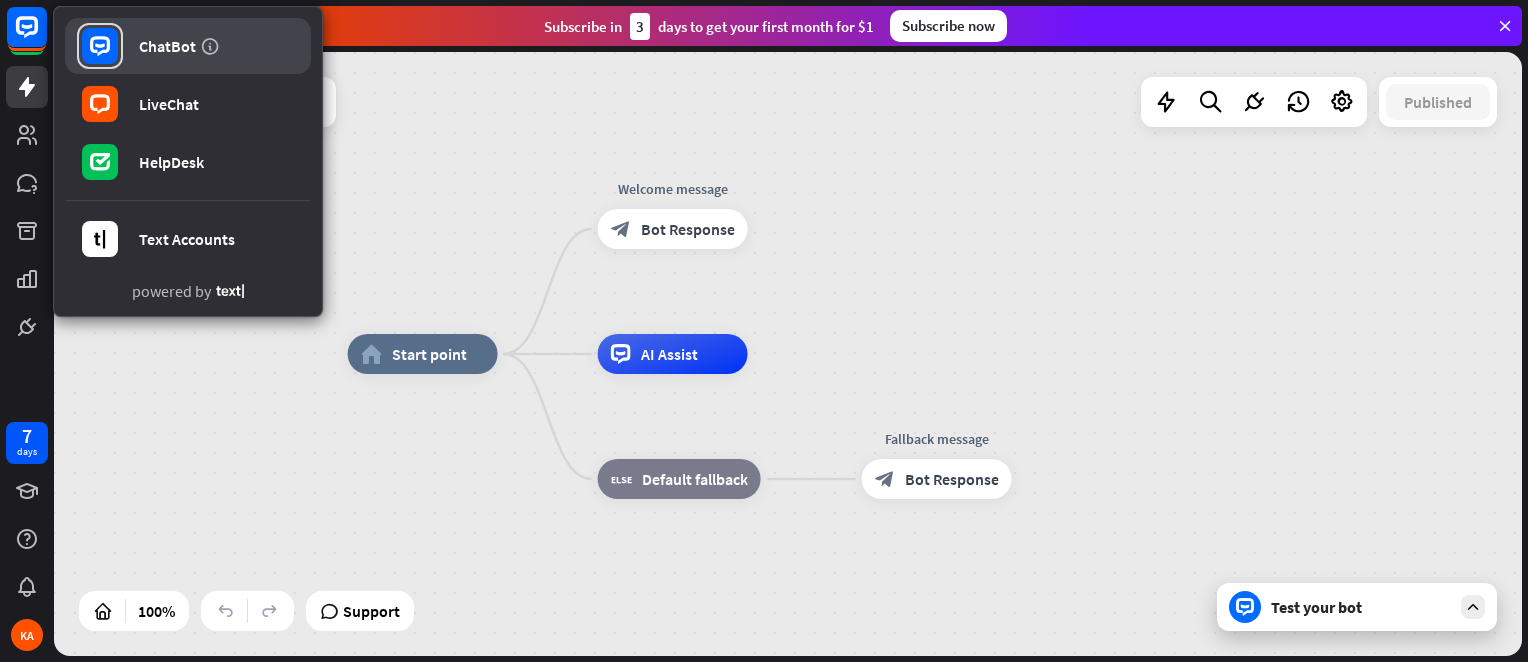 click on "ChatBot" at bounding box center (167, 46) 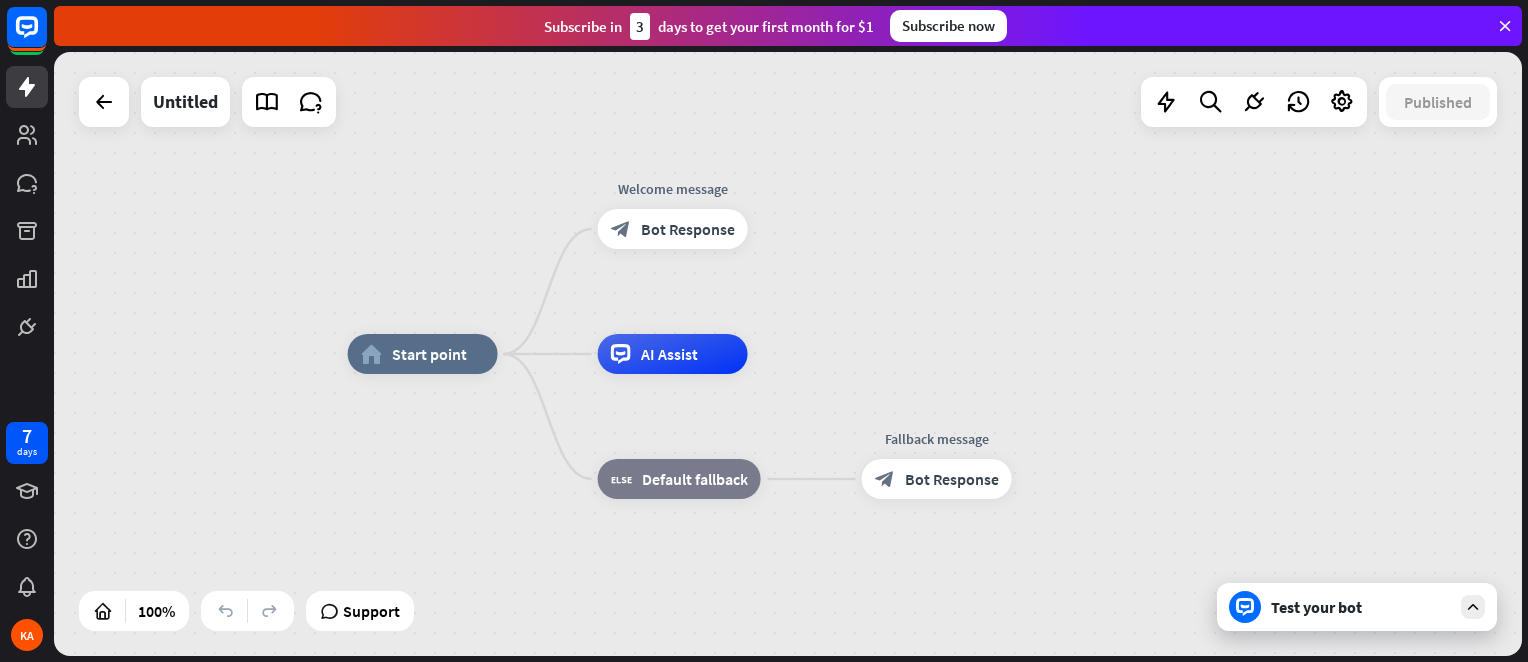 click on "Test your bot" at bounding box center (1357, 607) 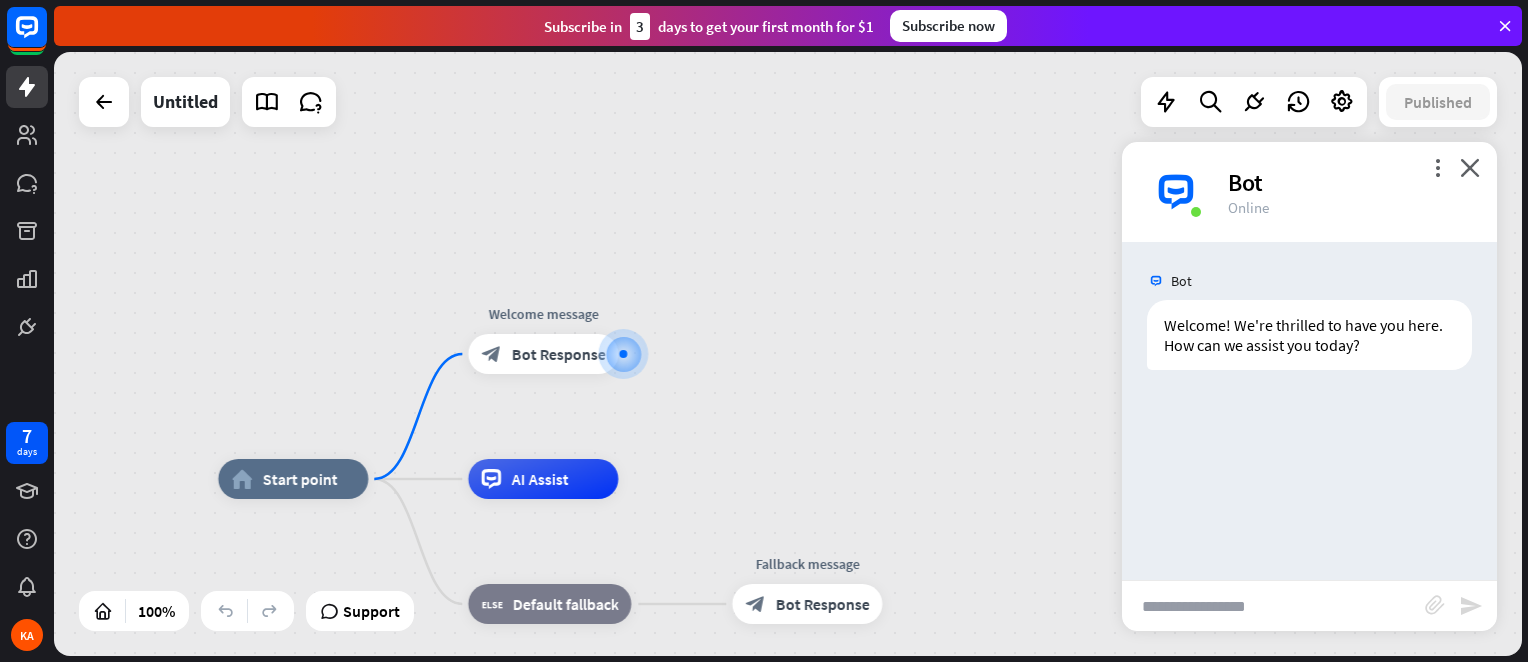 click at bounding box center (1273, 606) 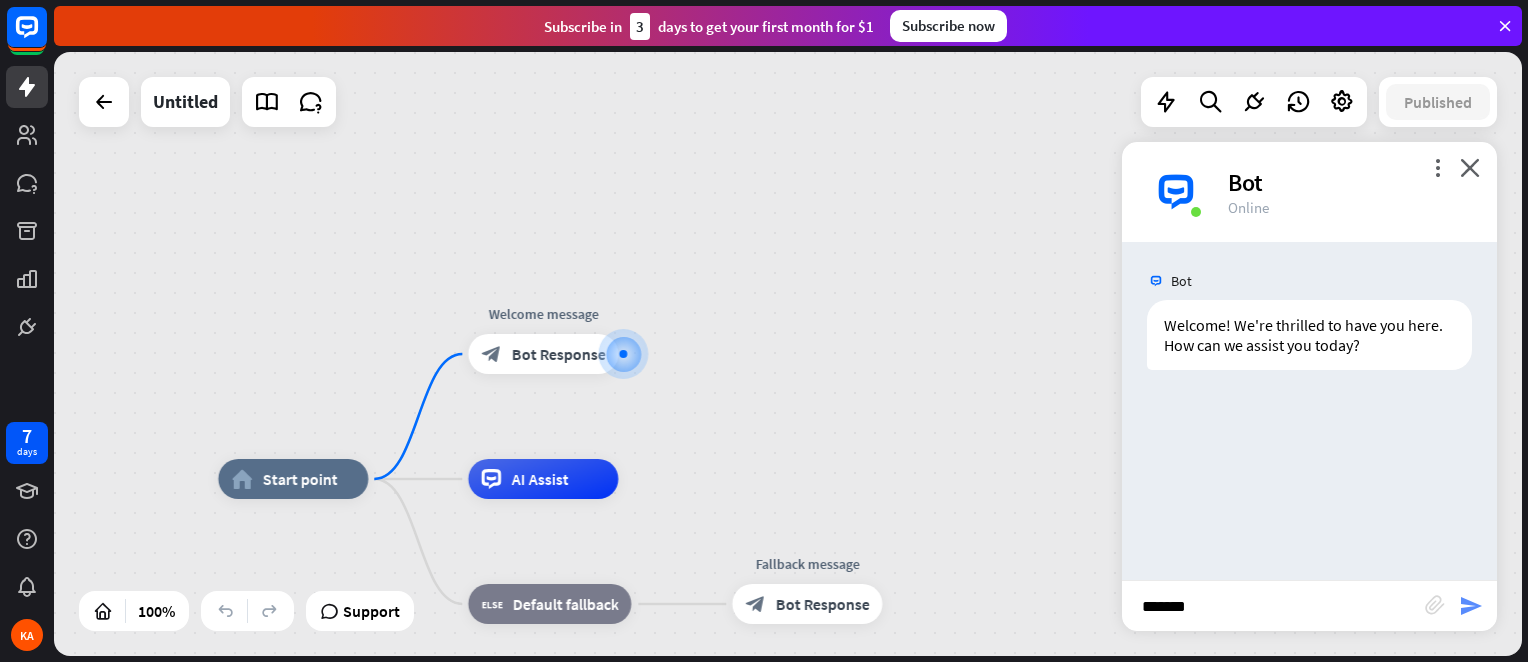 type on "*******" 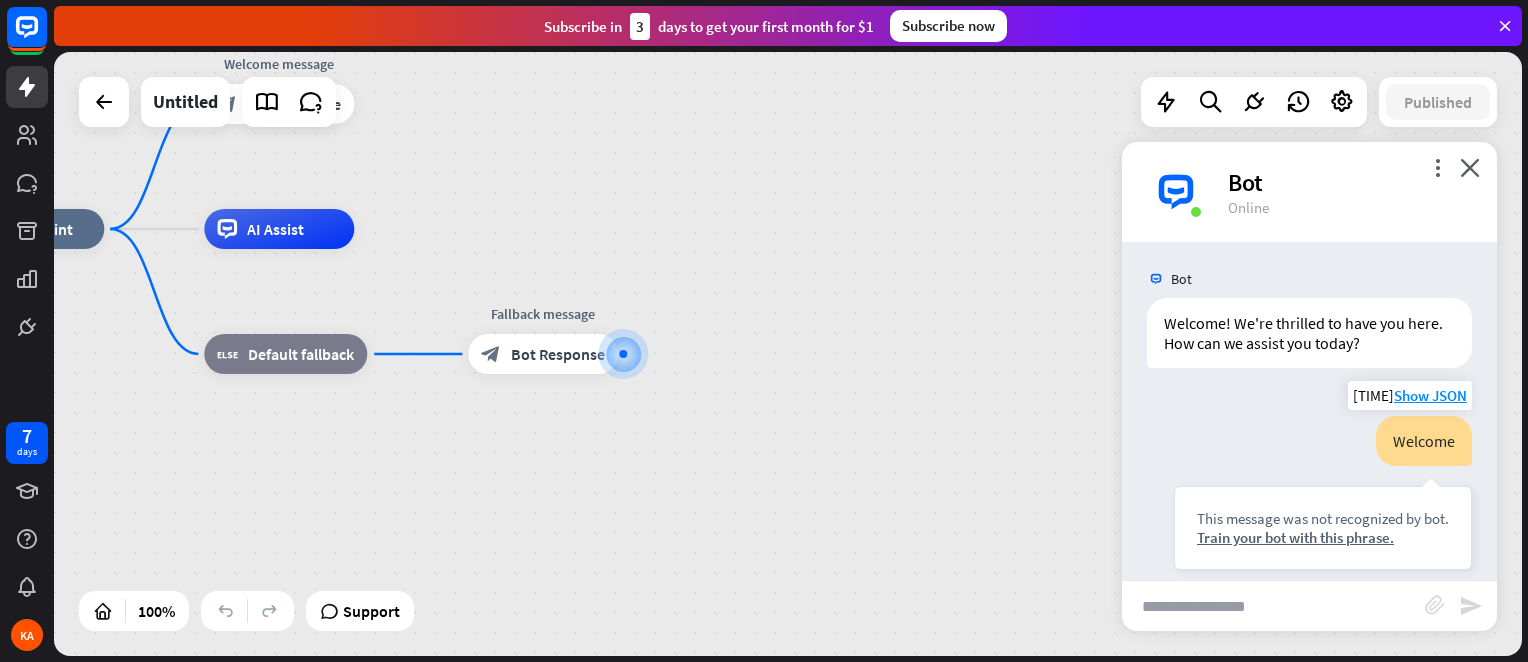 scroll, scrollTop: 3, scrollLeft: 0, axis: vertical 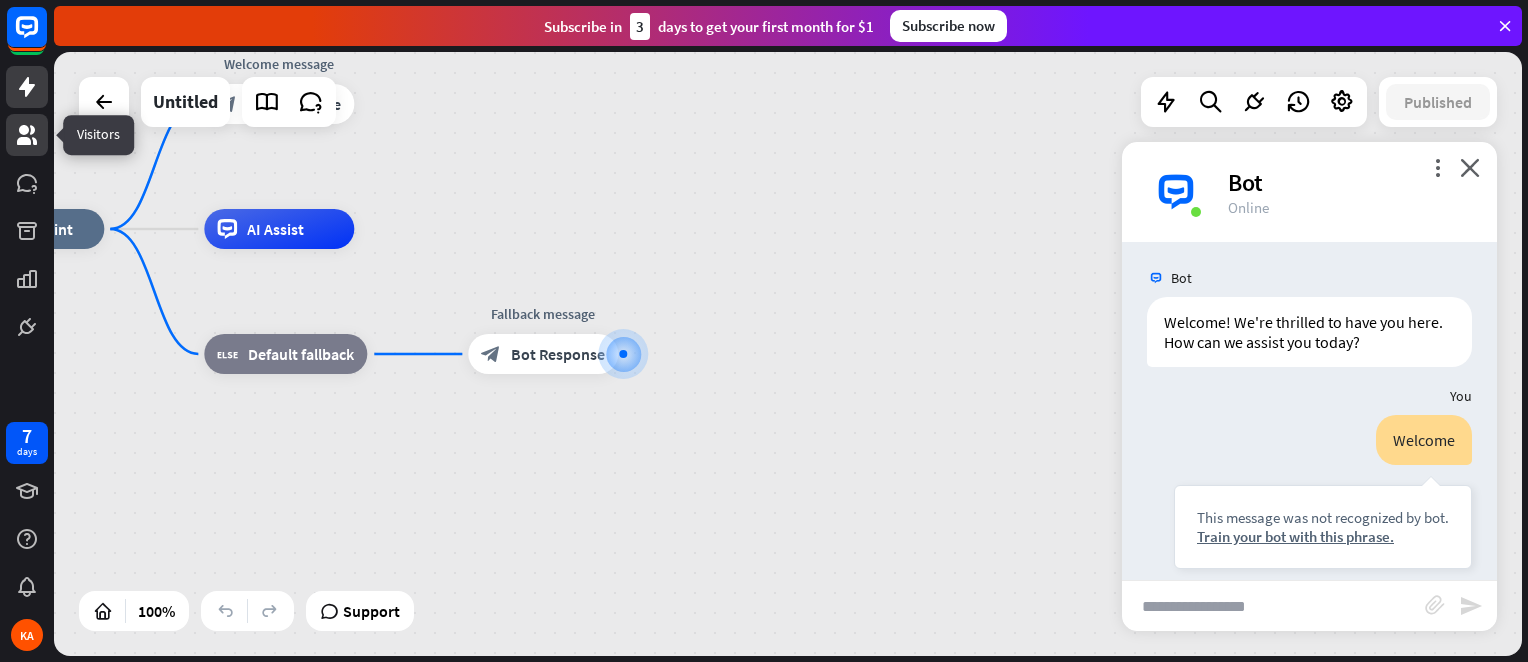 click 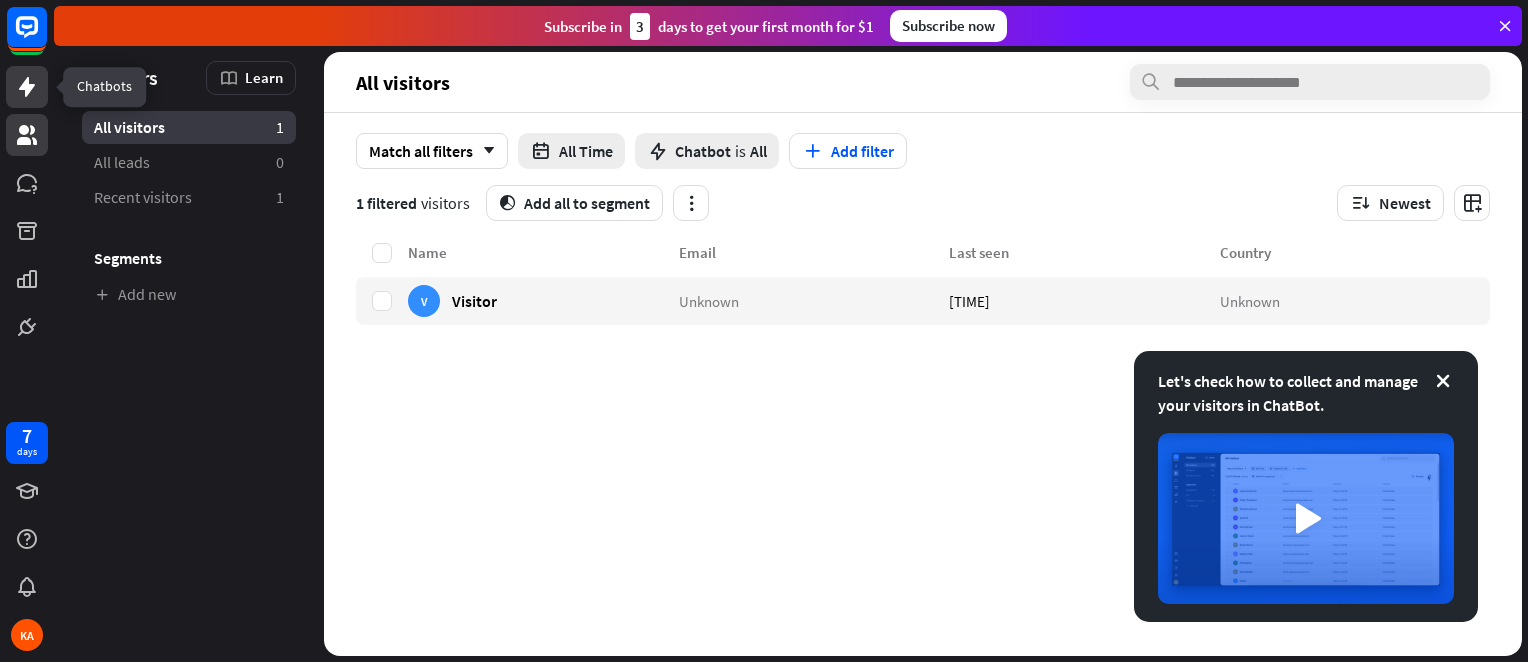click at bounding box center (27, 87) 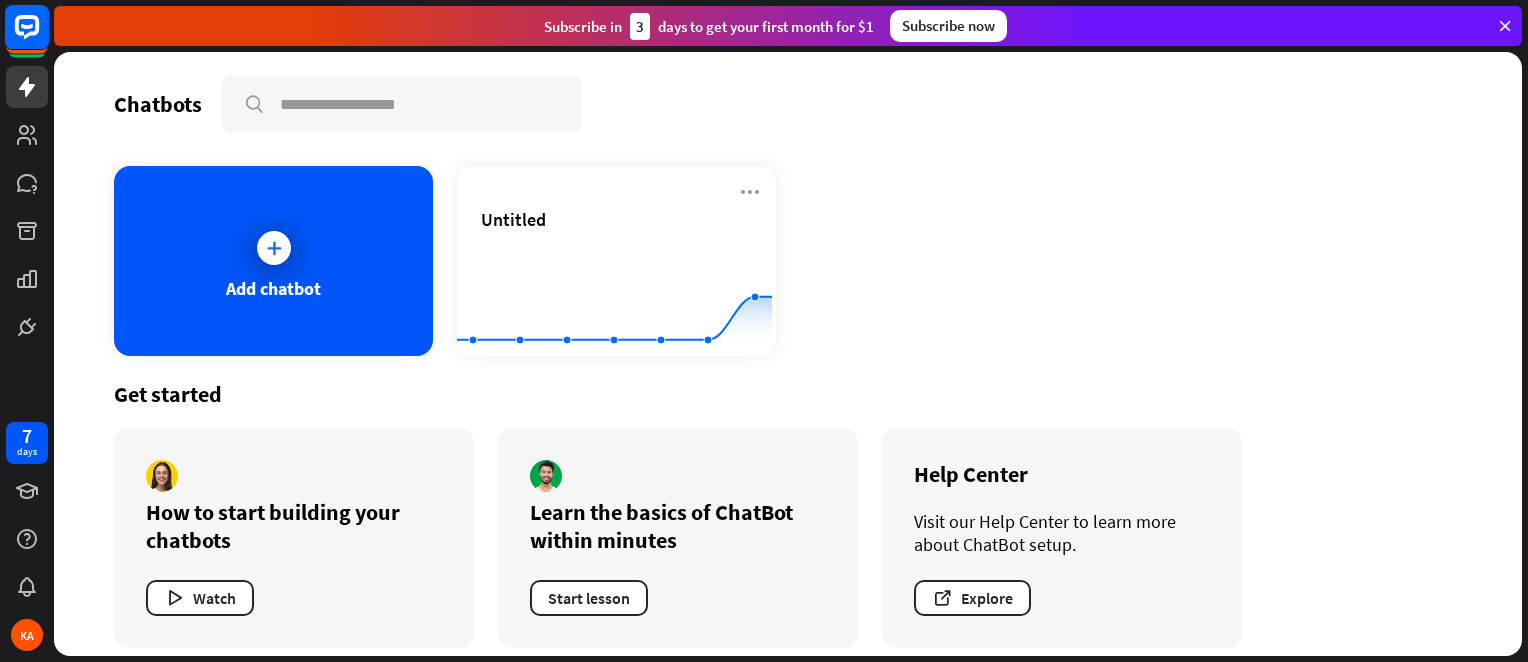 click 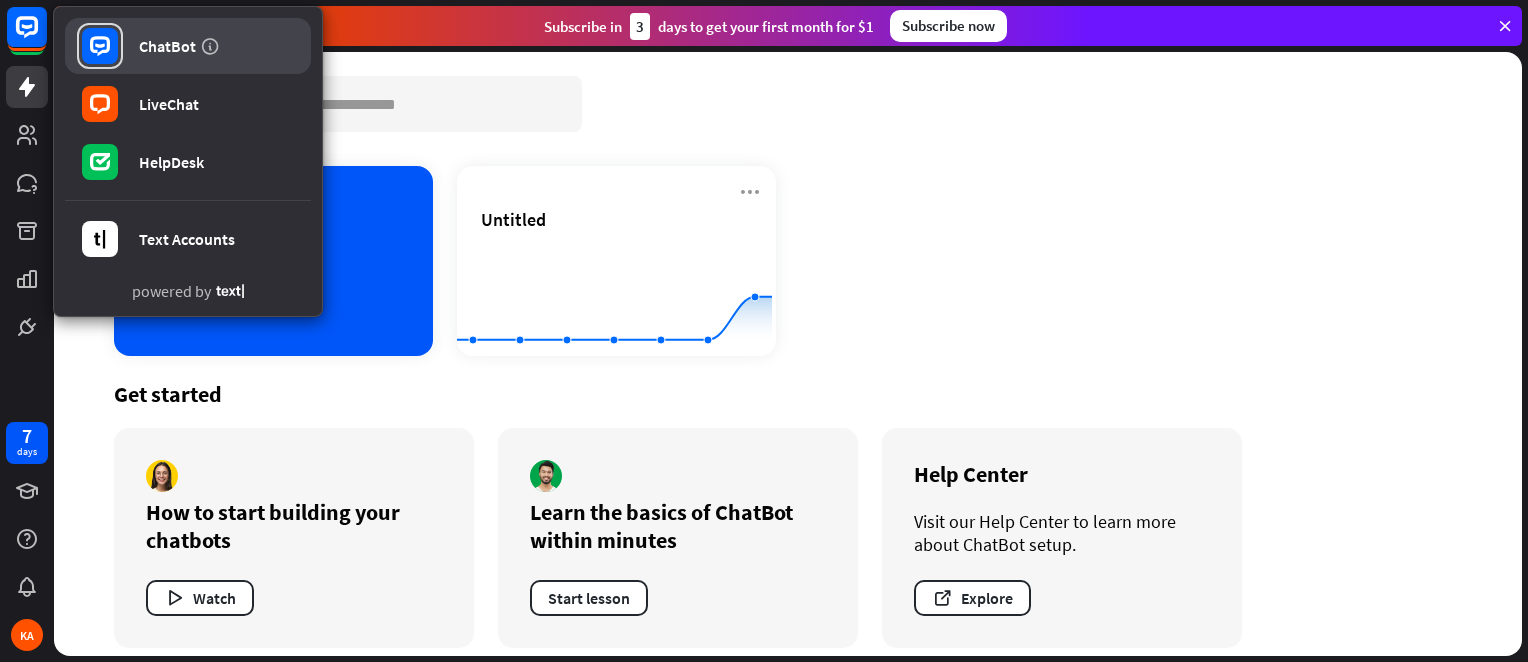click on "ChatBot" at bounding box center (167, 46) 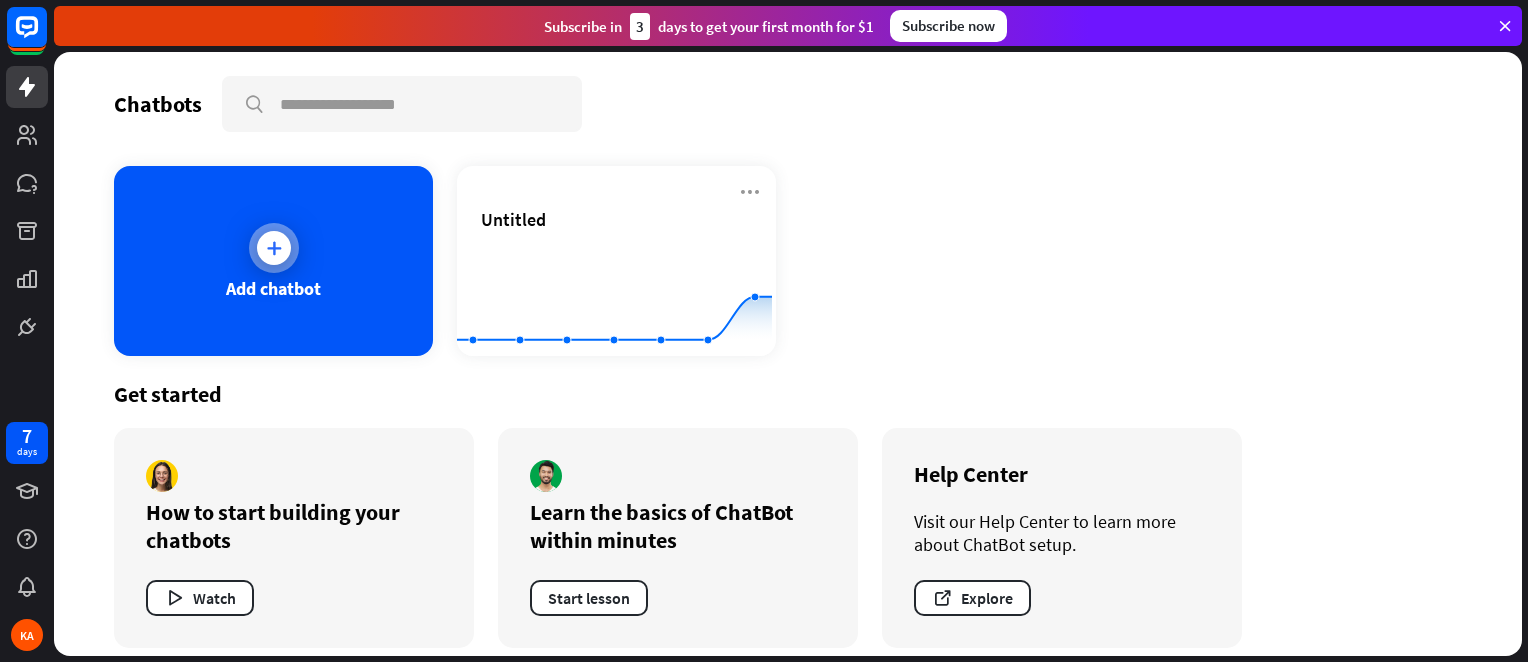 click on "Add chatbot" at bounding box center (273, 261) 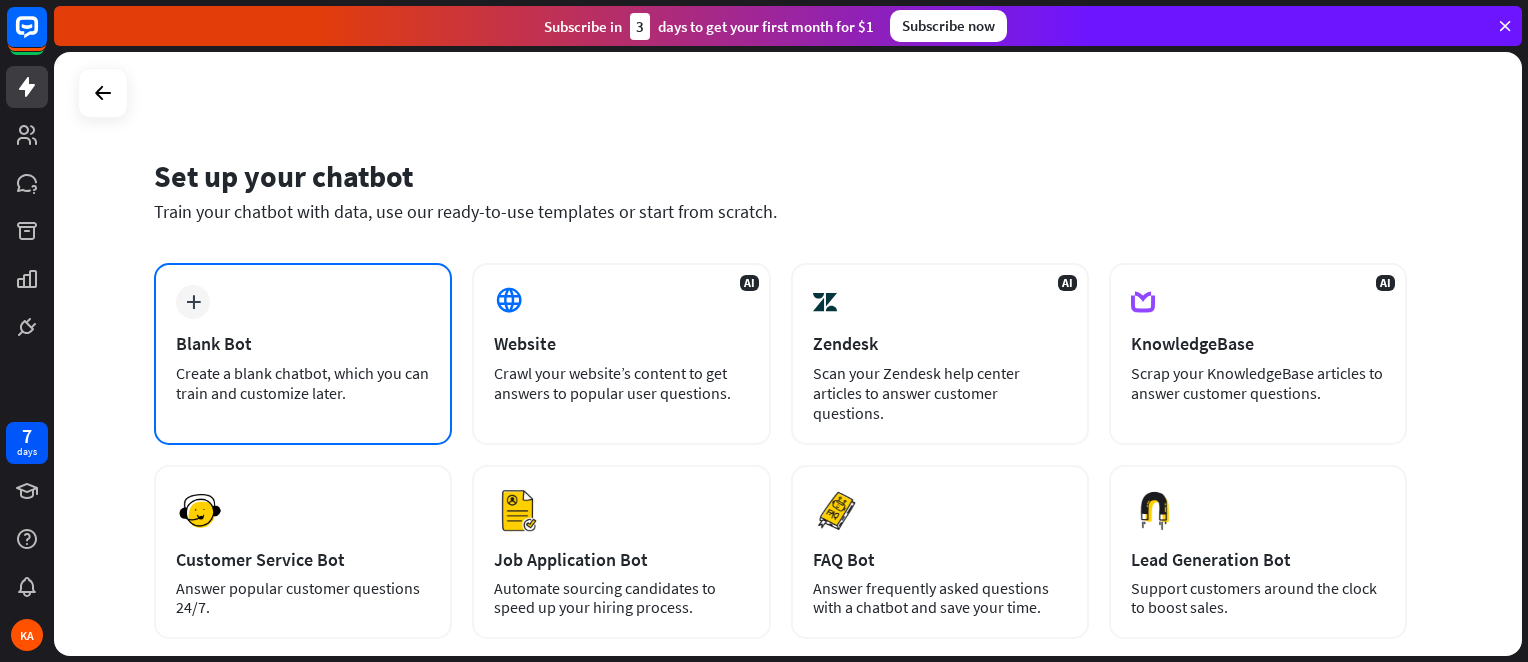 click on "plus   Blank Bot
Create a blank chatbot, which you can train and
customize later." at bounding box center (303, 354) 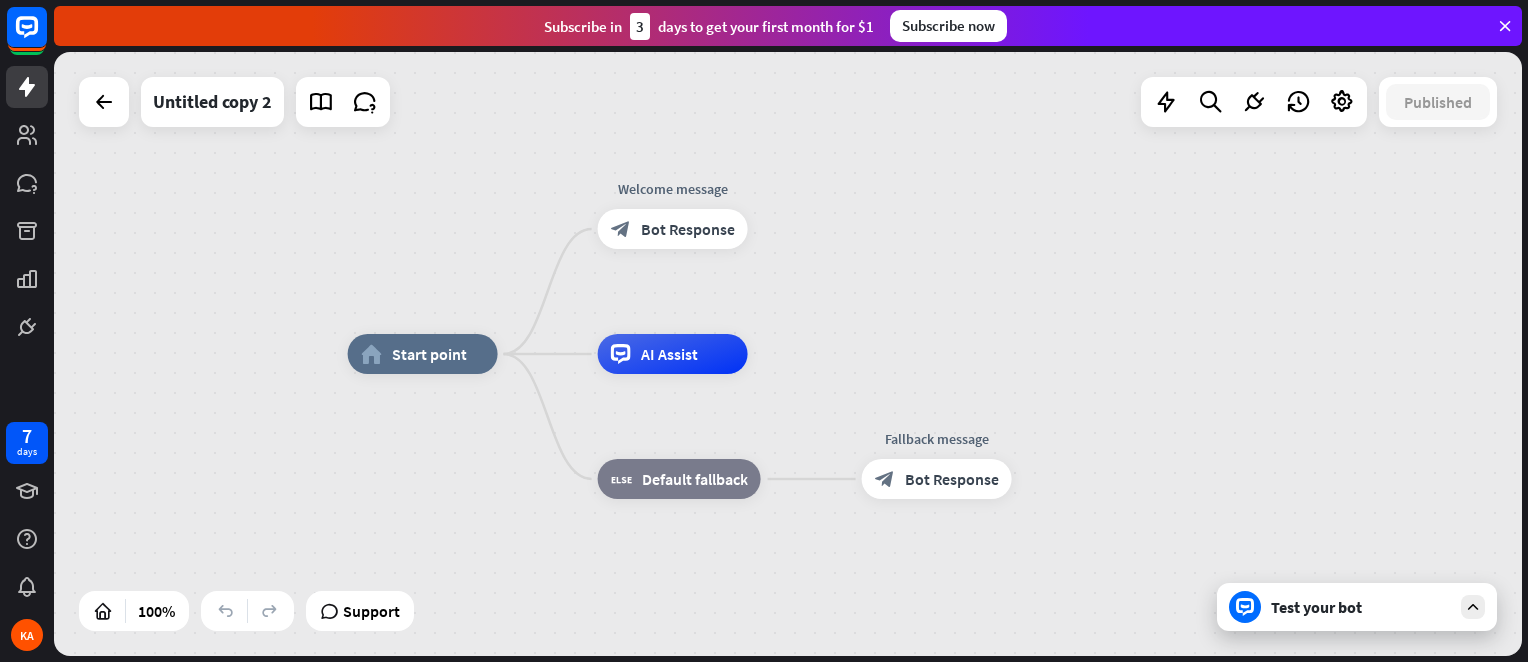 click on "Test your bot" at bounding box center (1361, 607) 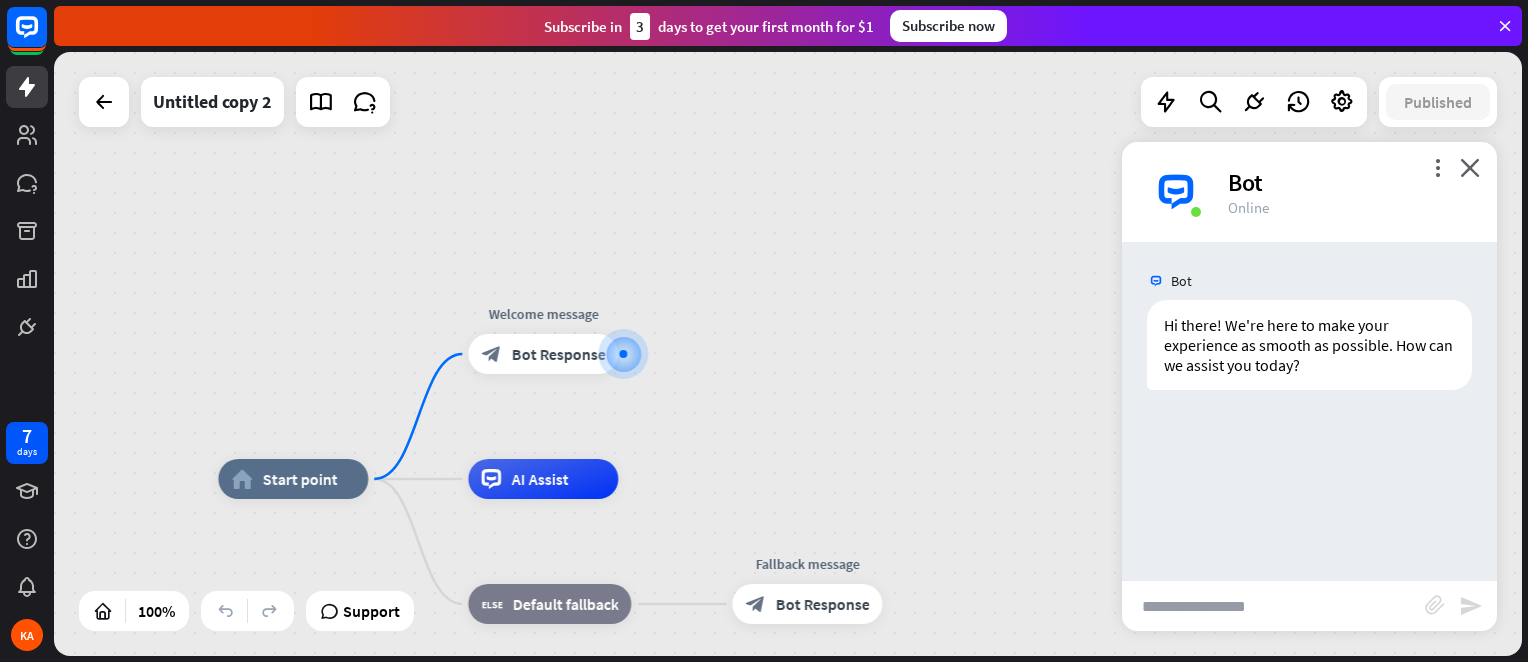 click at bounding box center [1273, 606] 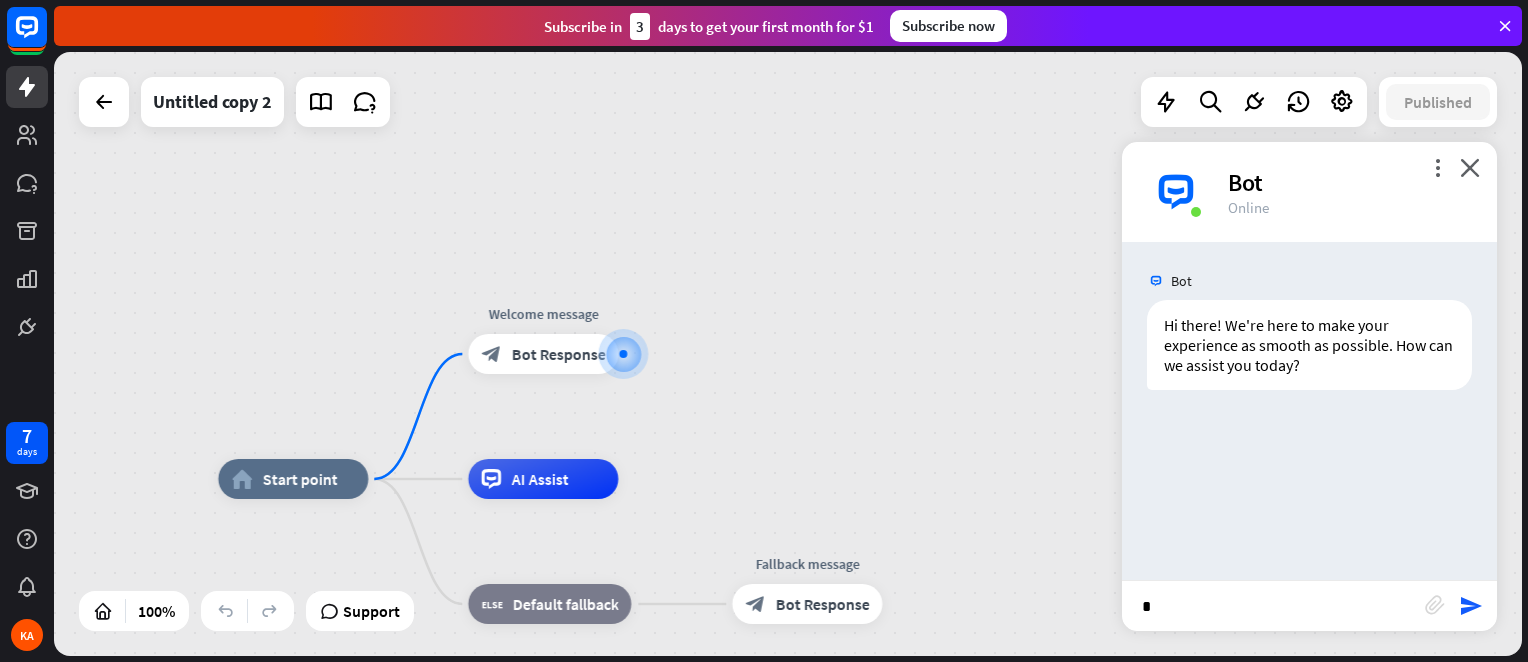 type on "**" 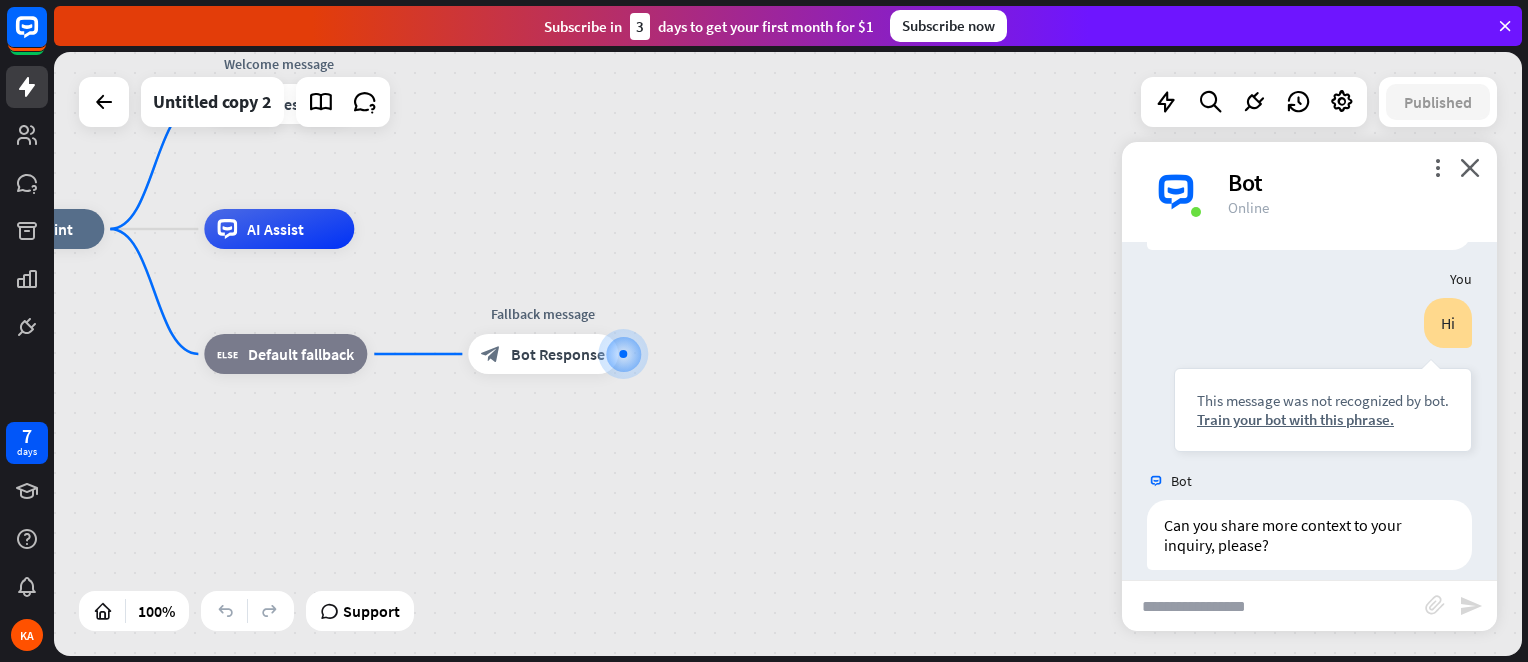 scroll, scrollTop: 160, scrollLeft: 0, axis: vertical 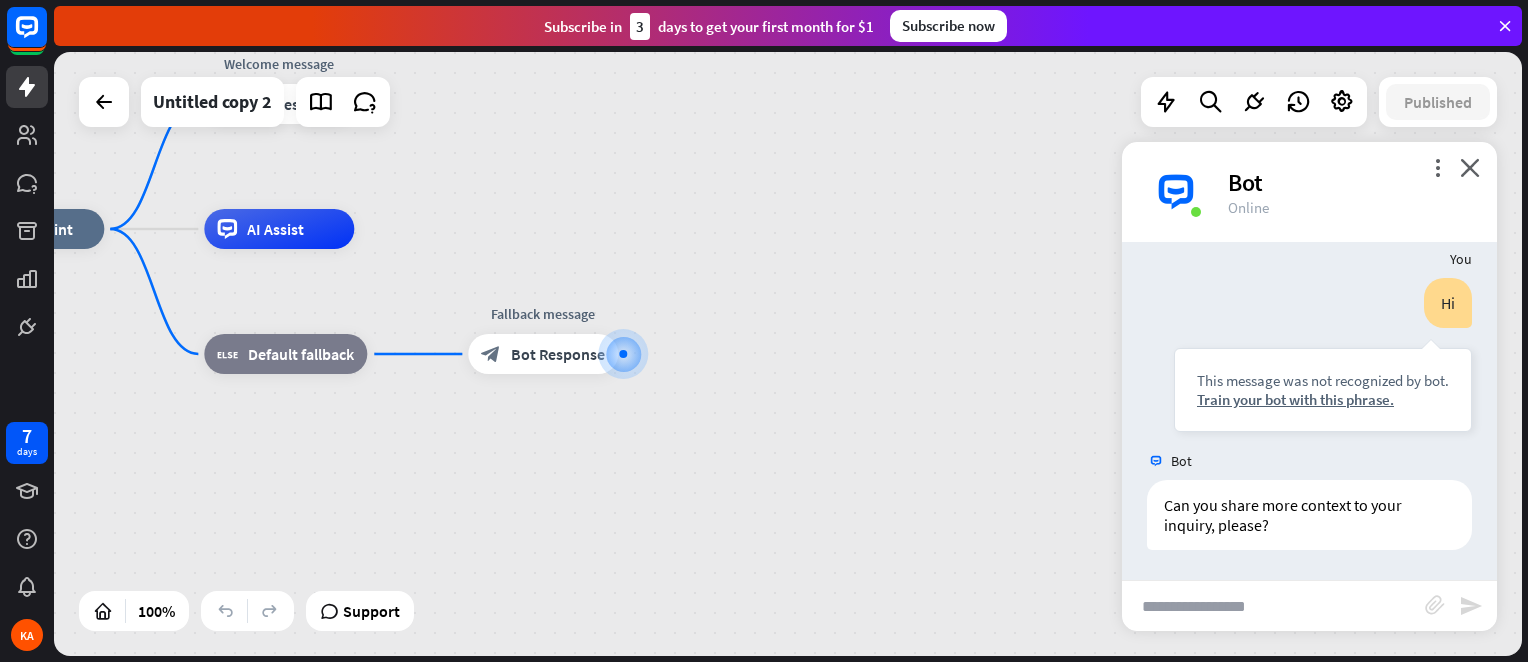 click at bounding box center (1273, 606) 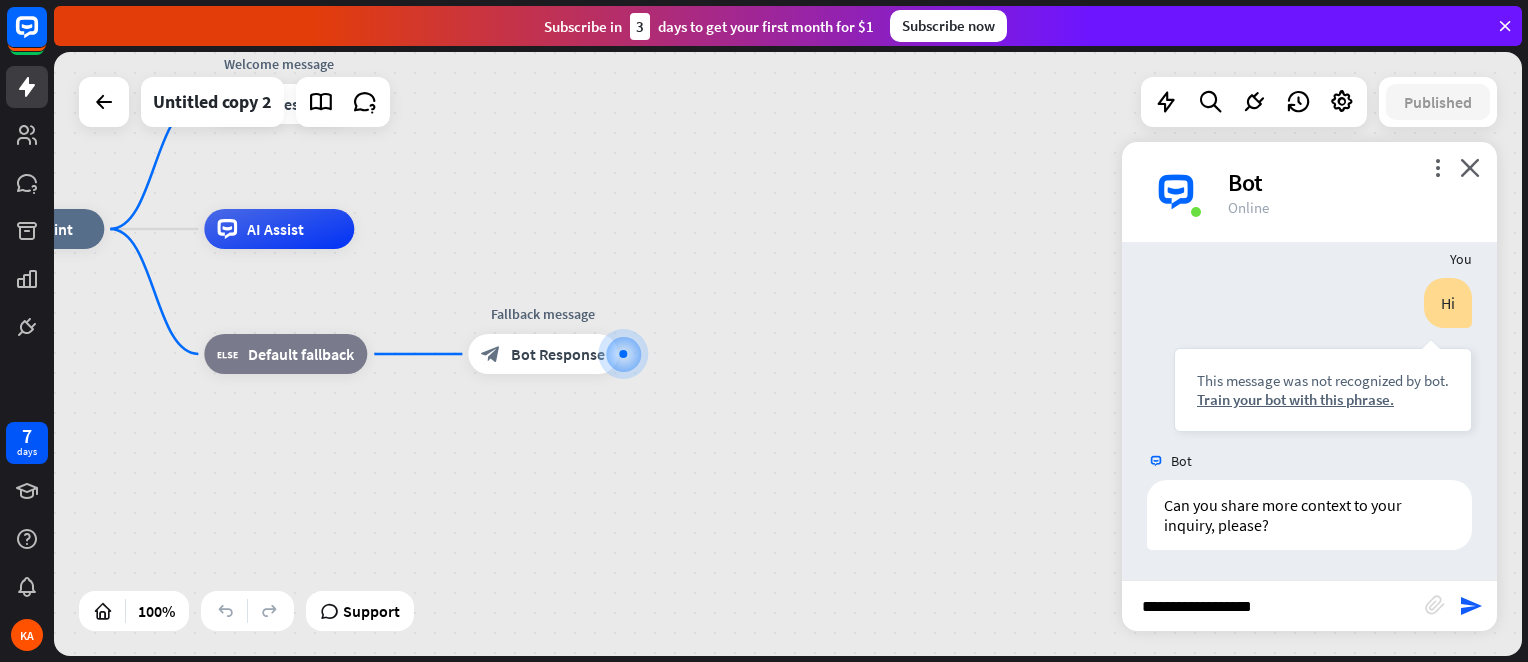 type on "**********" 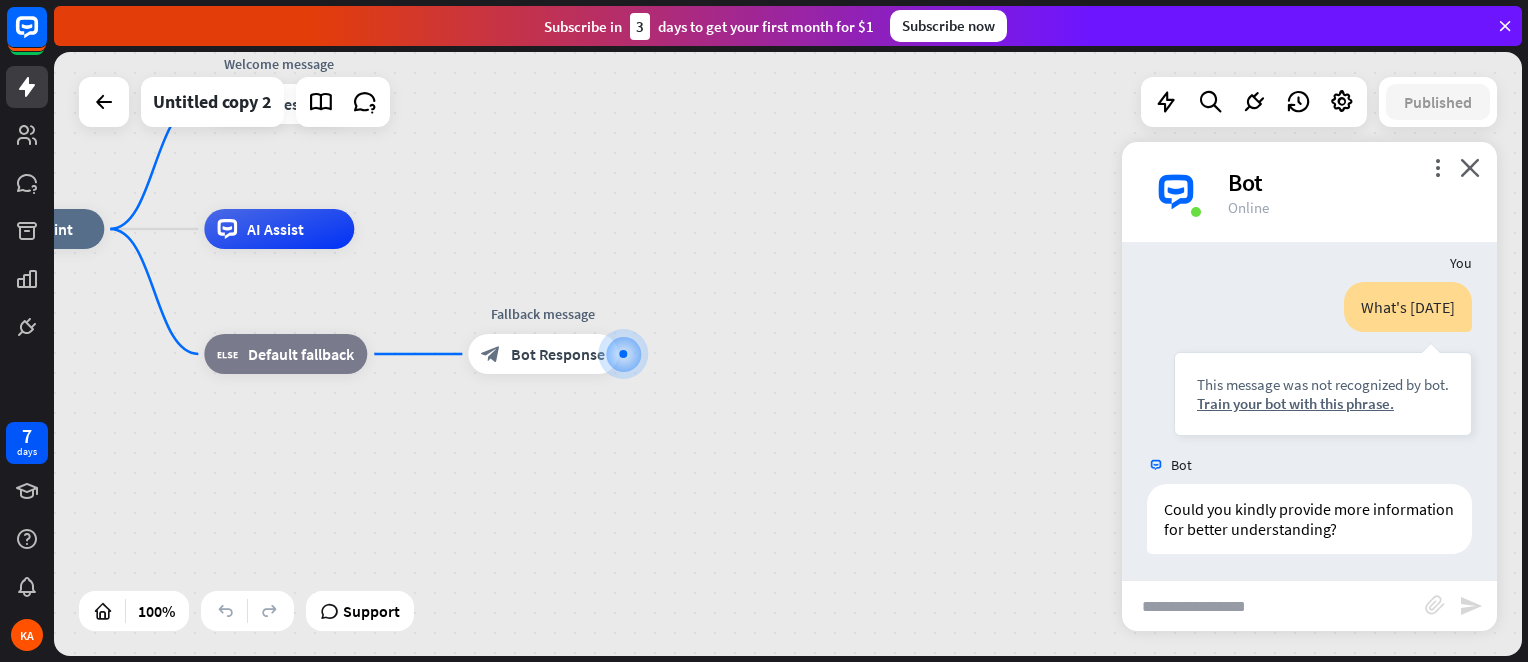 scroll, scrollTop: 479, scrollLeft: 0, axis: vertical 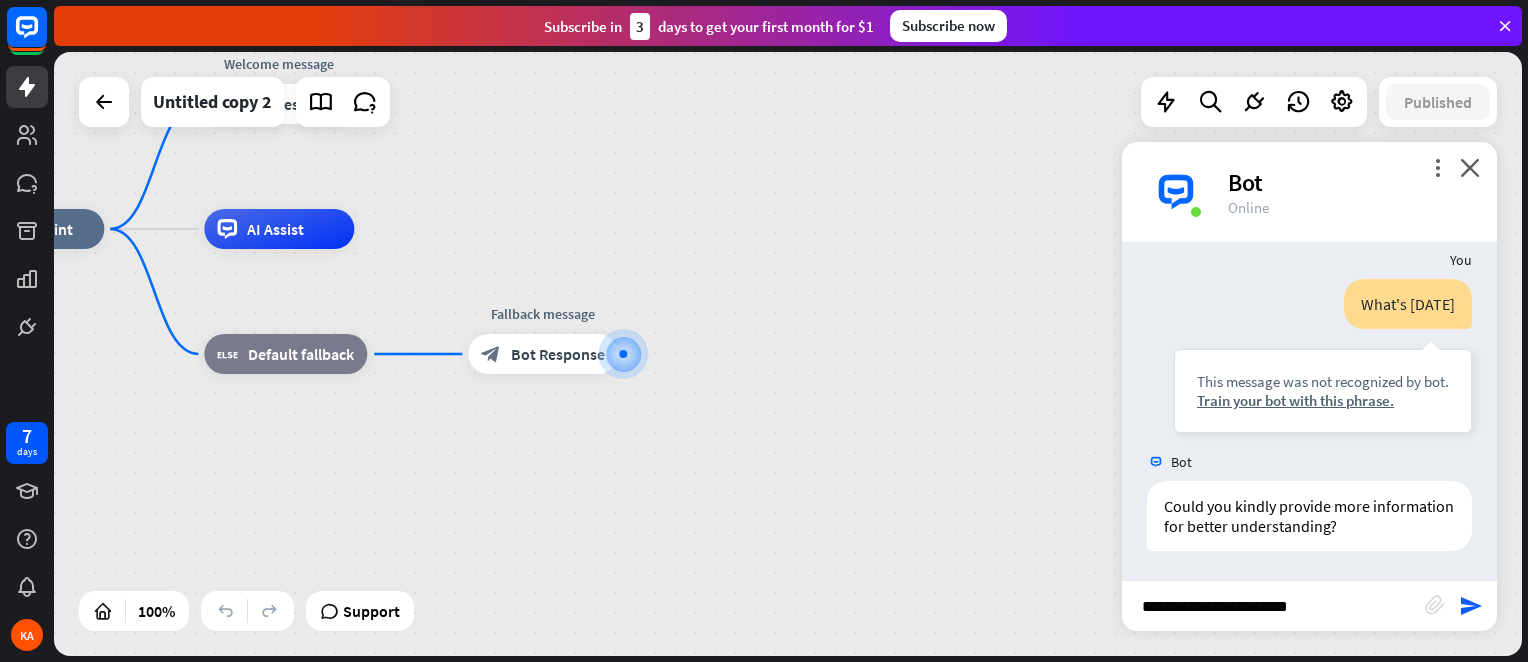 type on "**********" 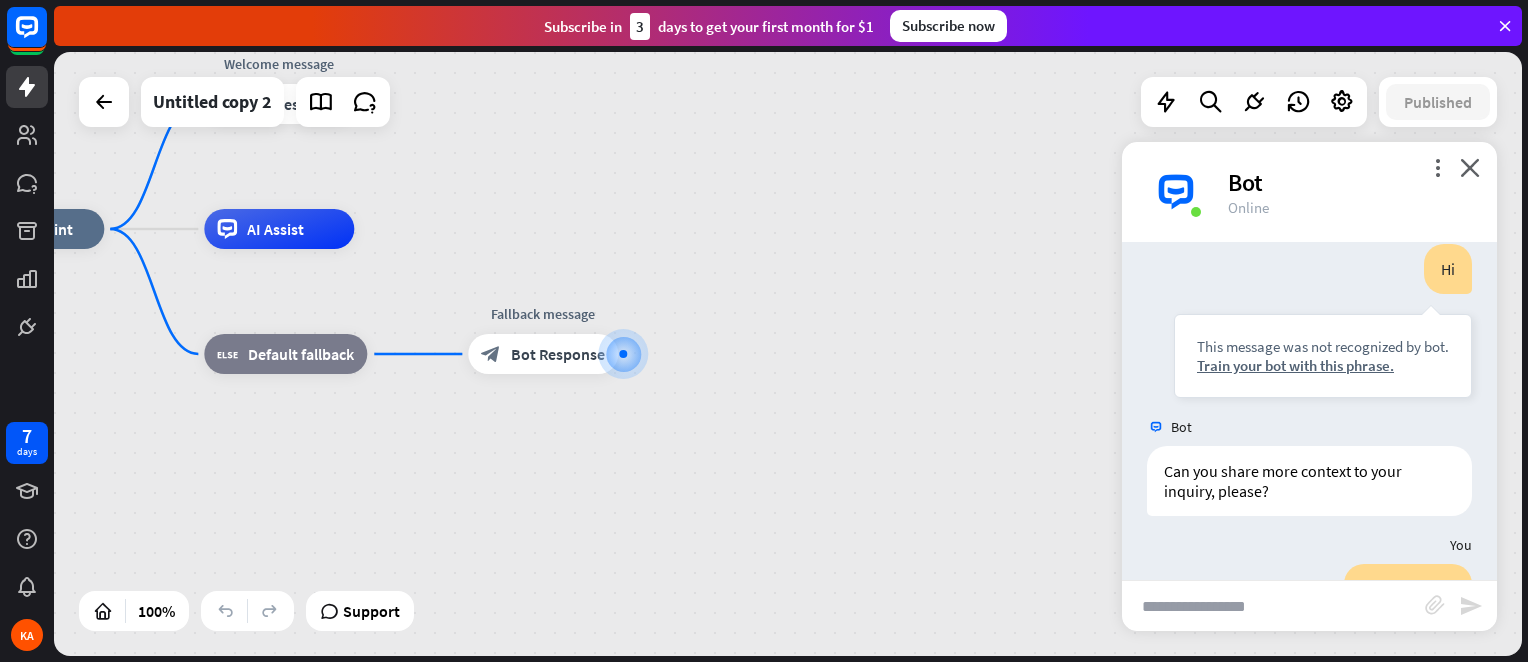 scroll, scrollTop: 196, scrollLeft: 0, axis: vertical 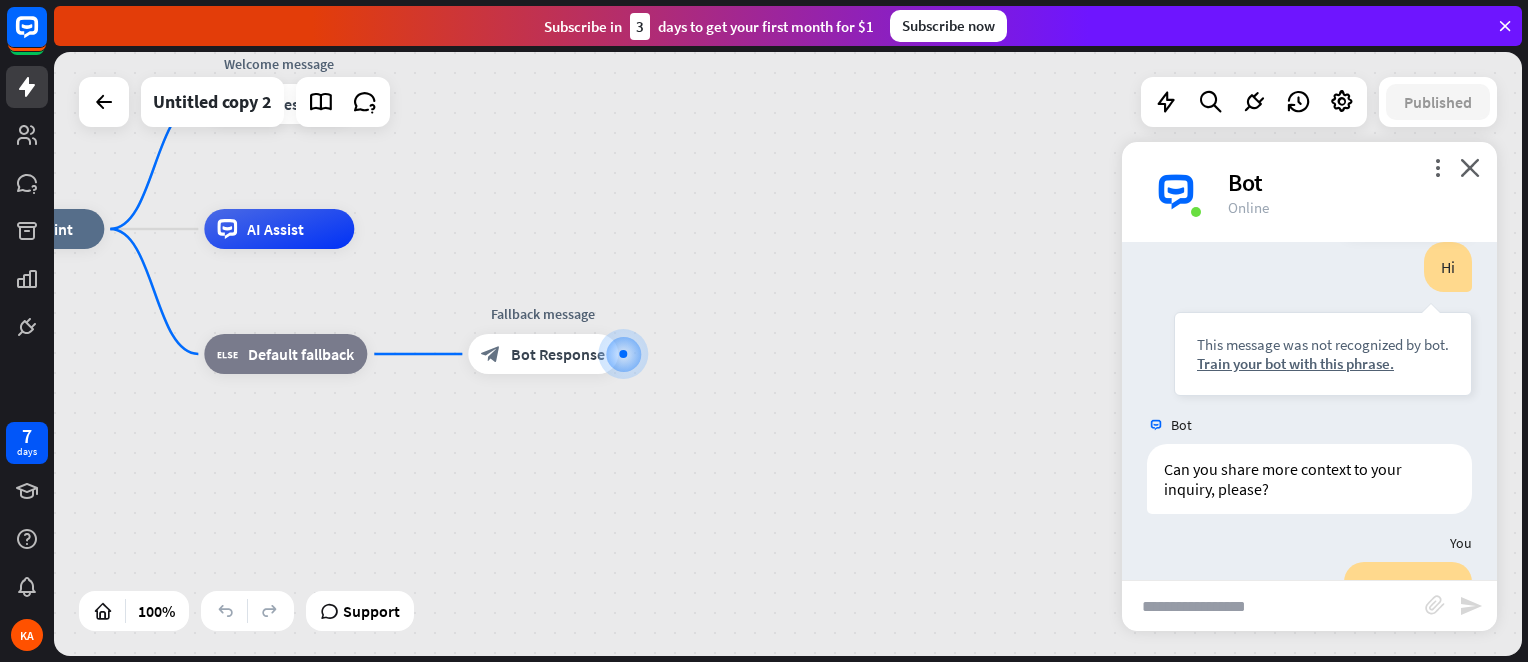 click on "This message was not recognized by bot." at bounding box center (1323, 344) 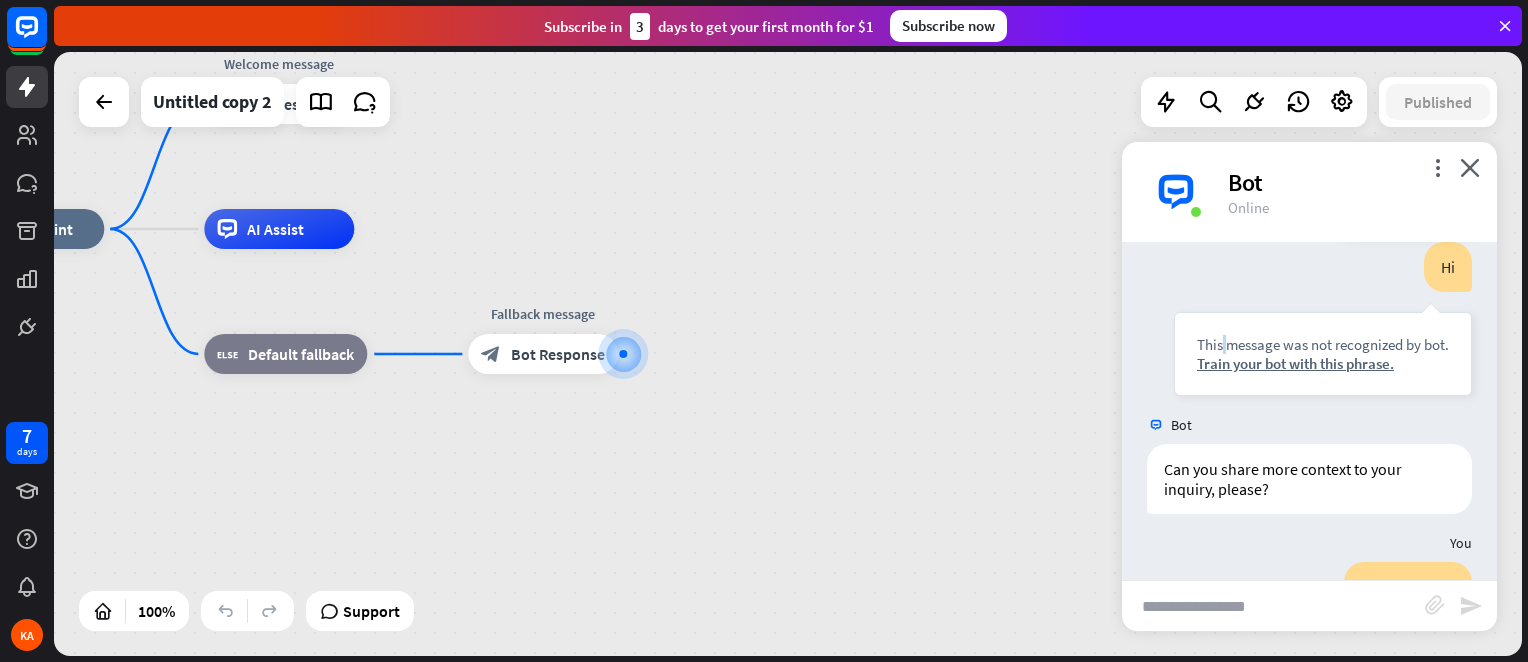 click on "This message was not recognized by bot." at bounding box center (1323, 344) 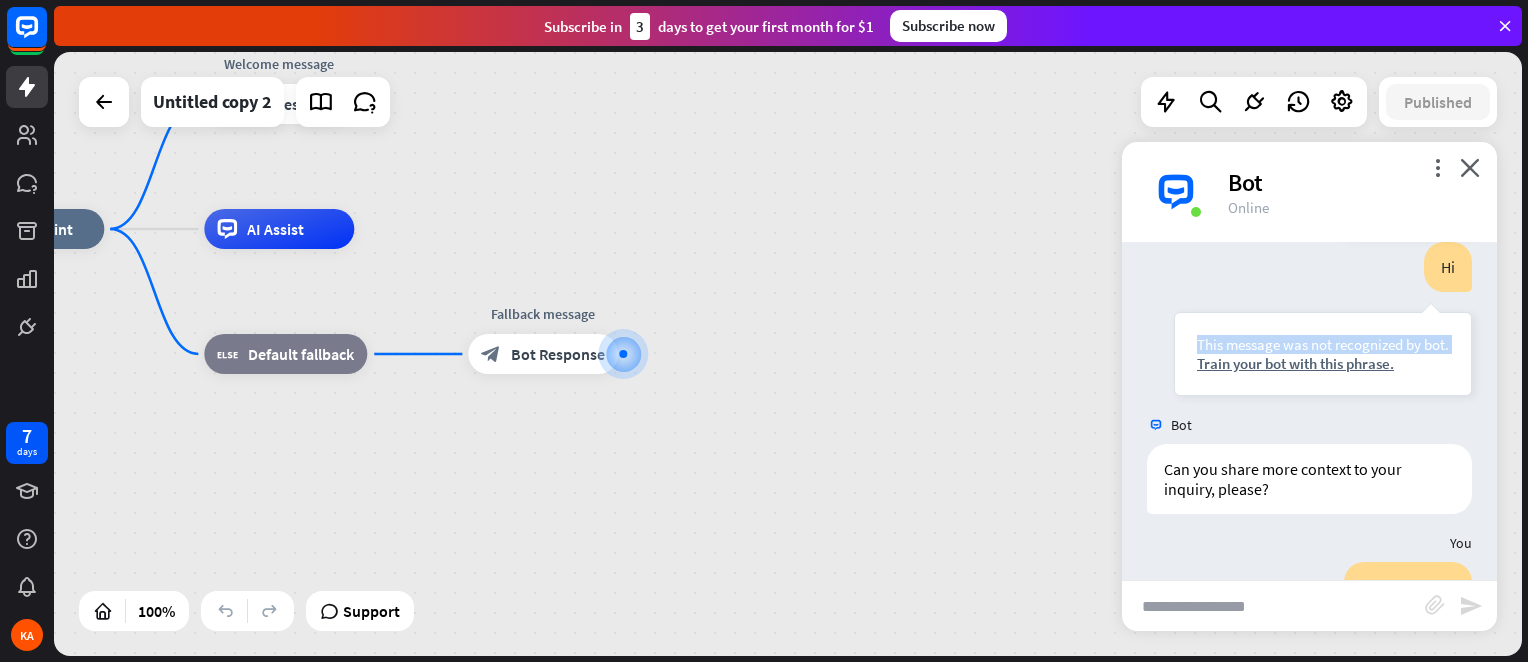 click on "This message was not recognized by bot." at bounding box center [1323, 344] 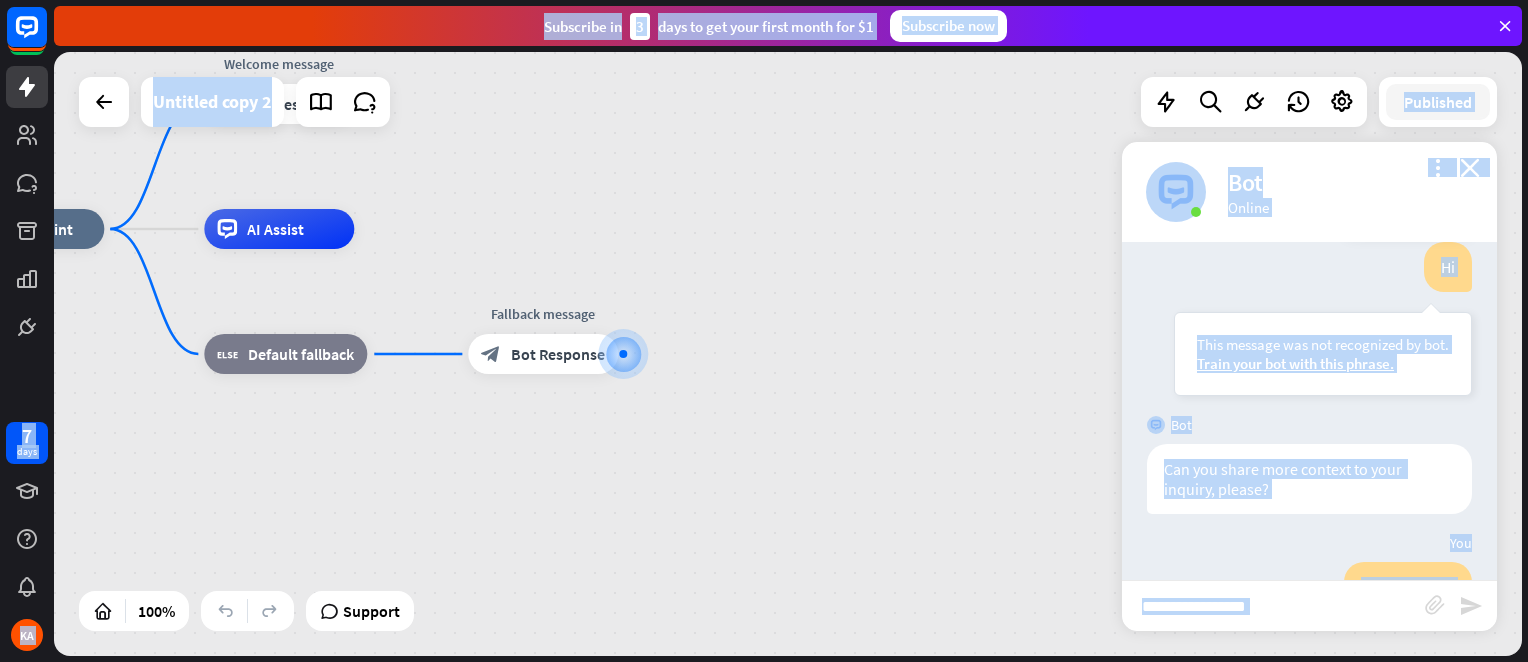 click on "Hi   This message was not recognized by bot.
Train your bot with this phrase." at bounding box center [1323, 319] 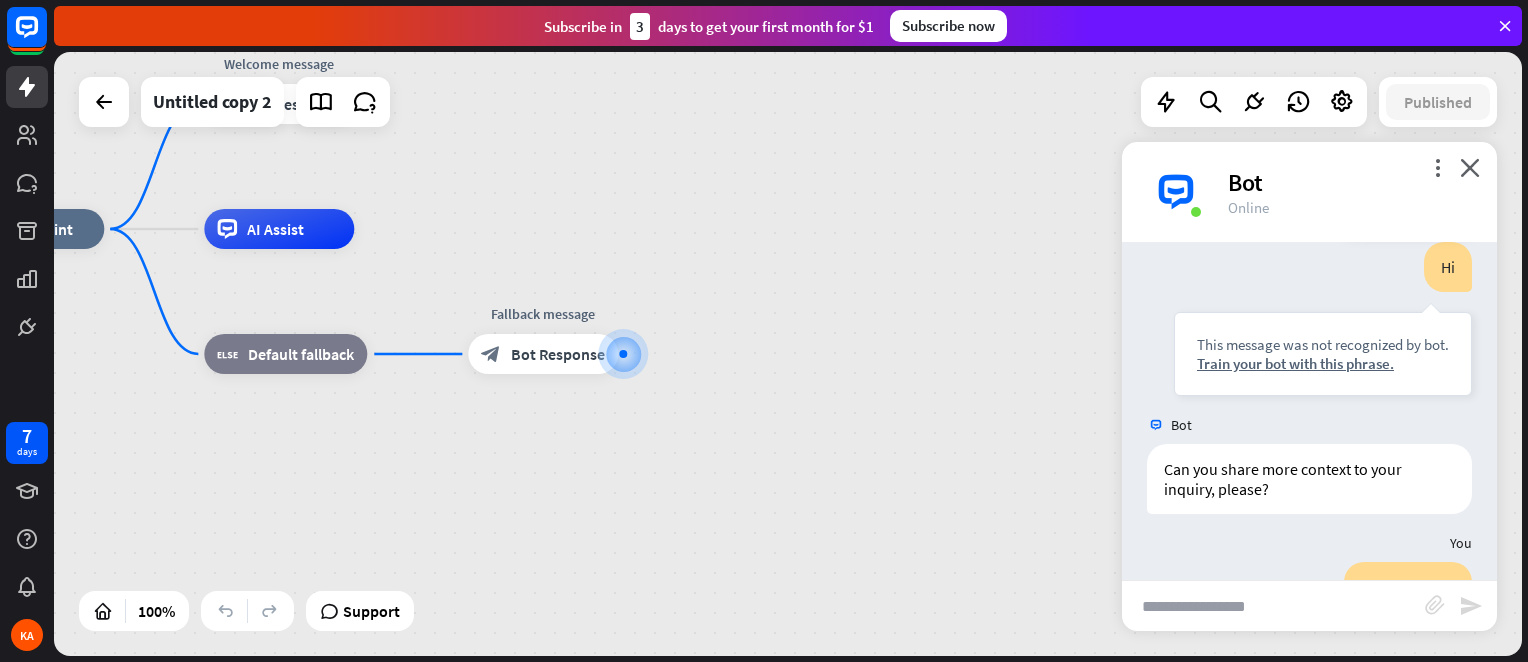 click on "This message was not recognized by bot." at bounding box center (1323, 344) 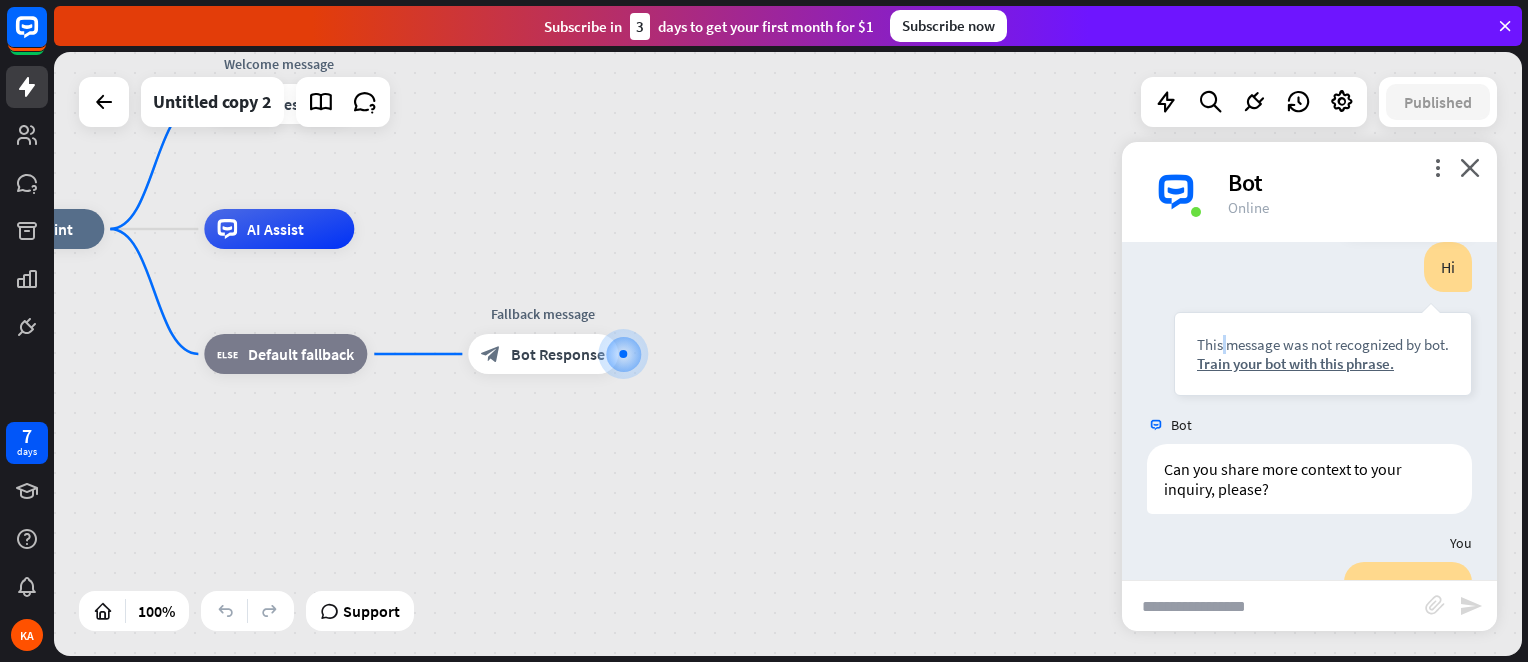click on "This message was not recognized by bot." at bounding box center [1323, 344] 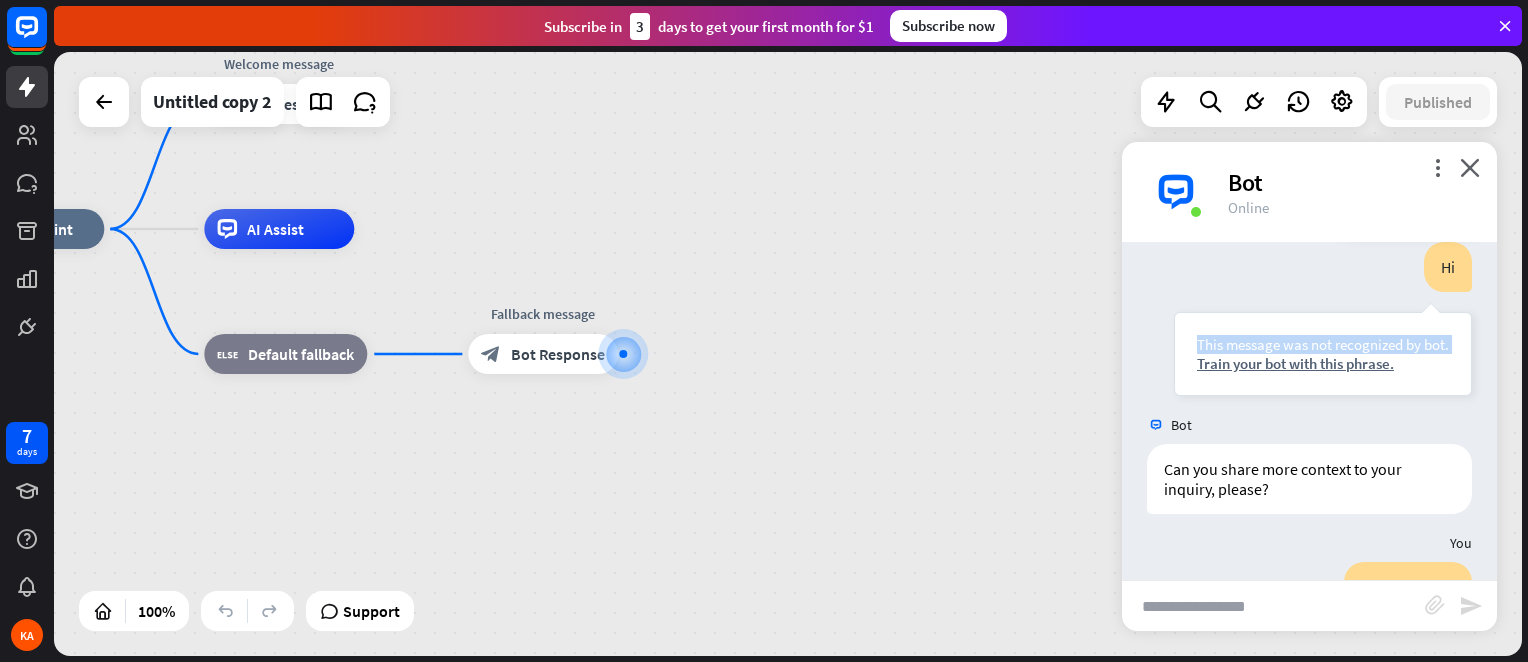click on "This message was not recognized by bot." at bounding box center (1323, 344) 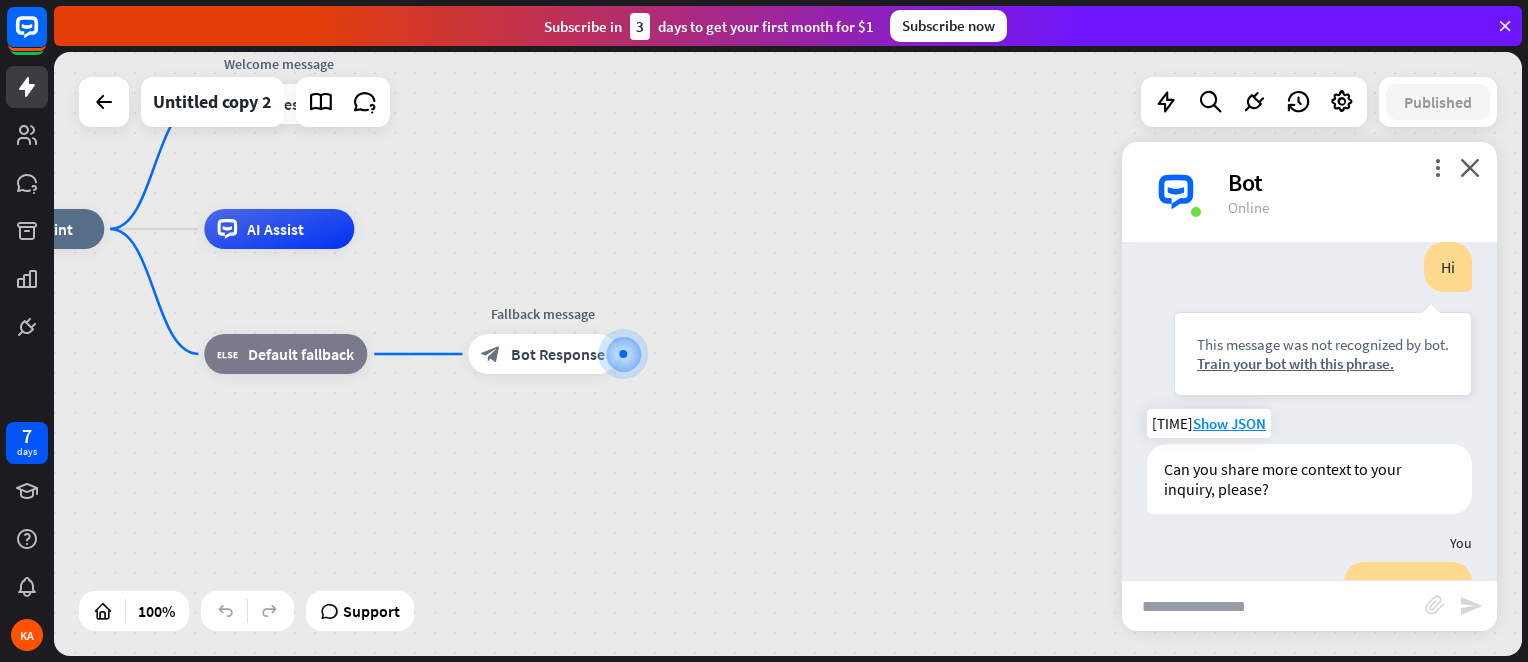 click on "Can you share more context to your inquiry, please?" at bounding box center [1309, 479] 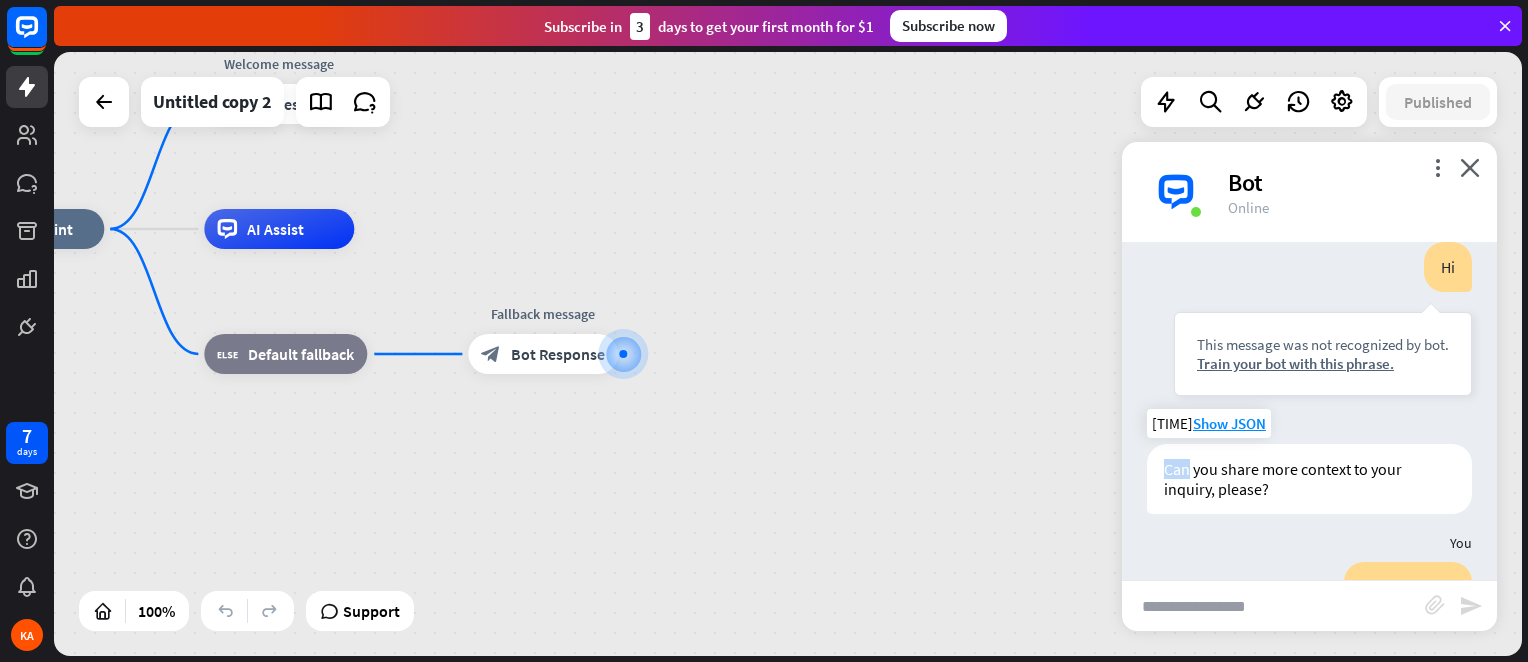 click on "Can you share more context to your inquiry, please?" at bounding box center (1309, 479) 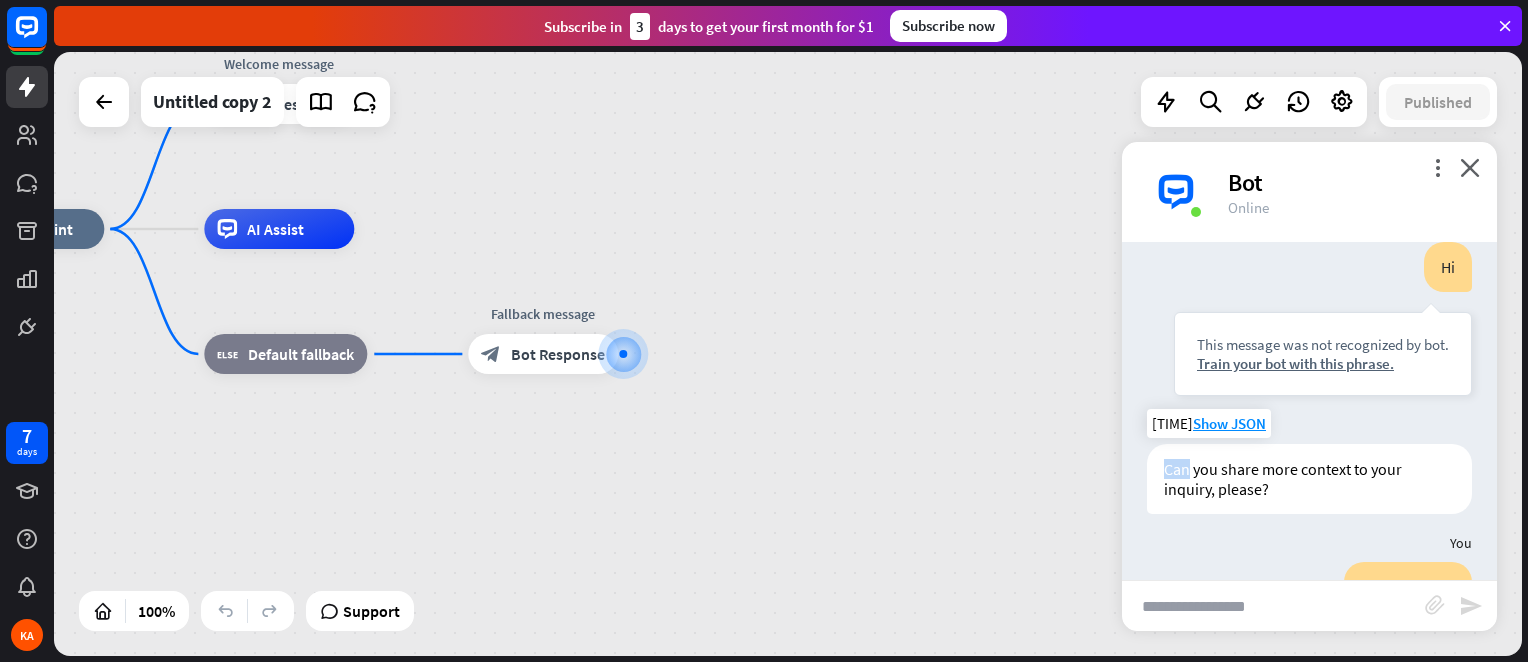 click on "Can you share more context to your inquiry, please?" at bounding box center [1309, 479] 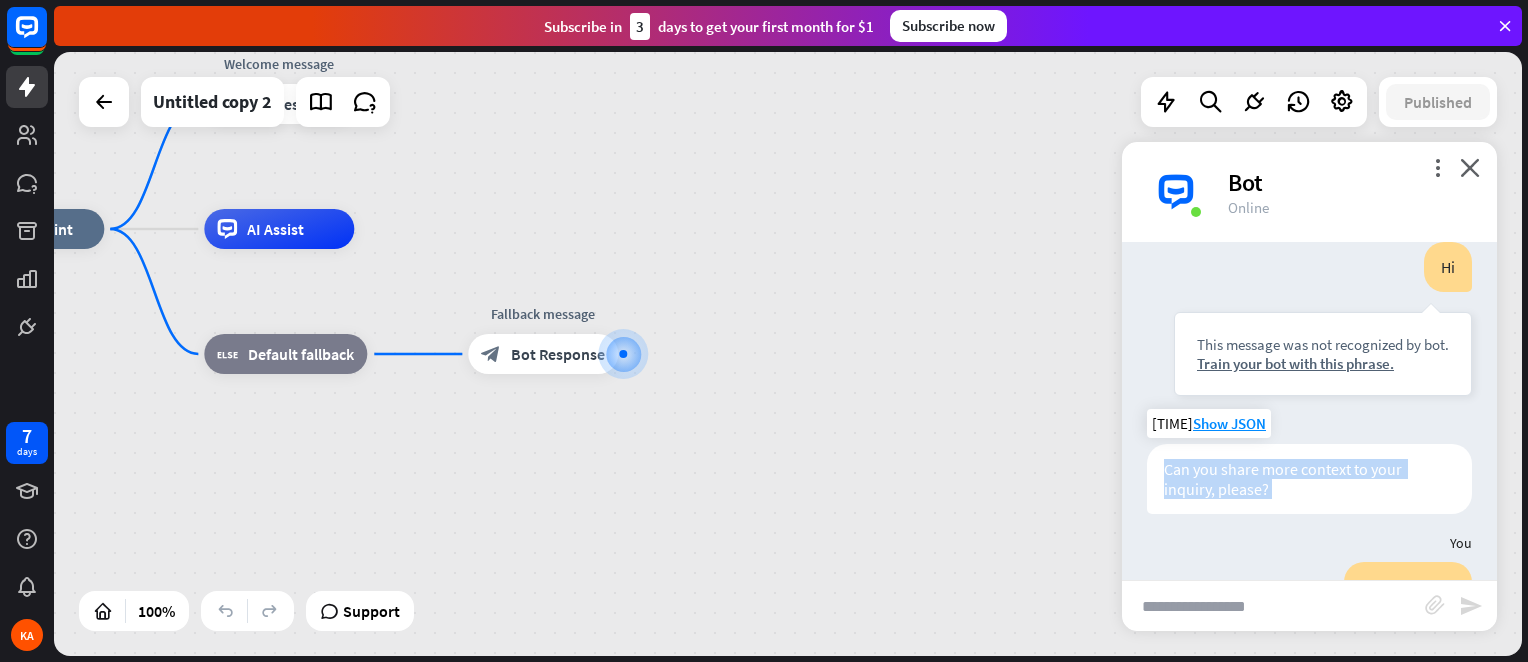 click on "Can you share more context to your inquiry, please?" at bounding box center [1309, 479] 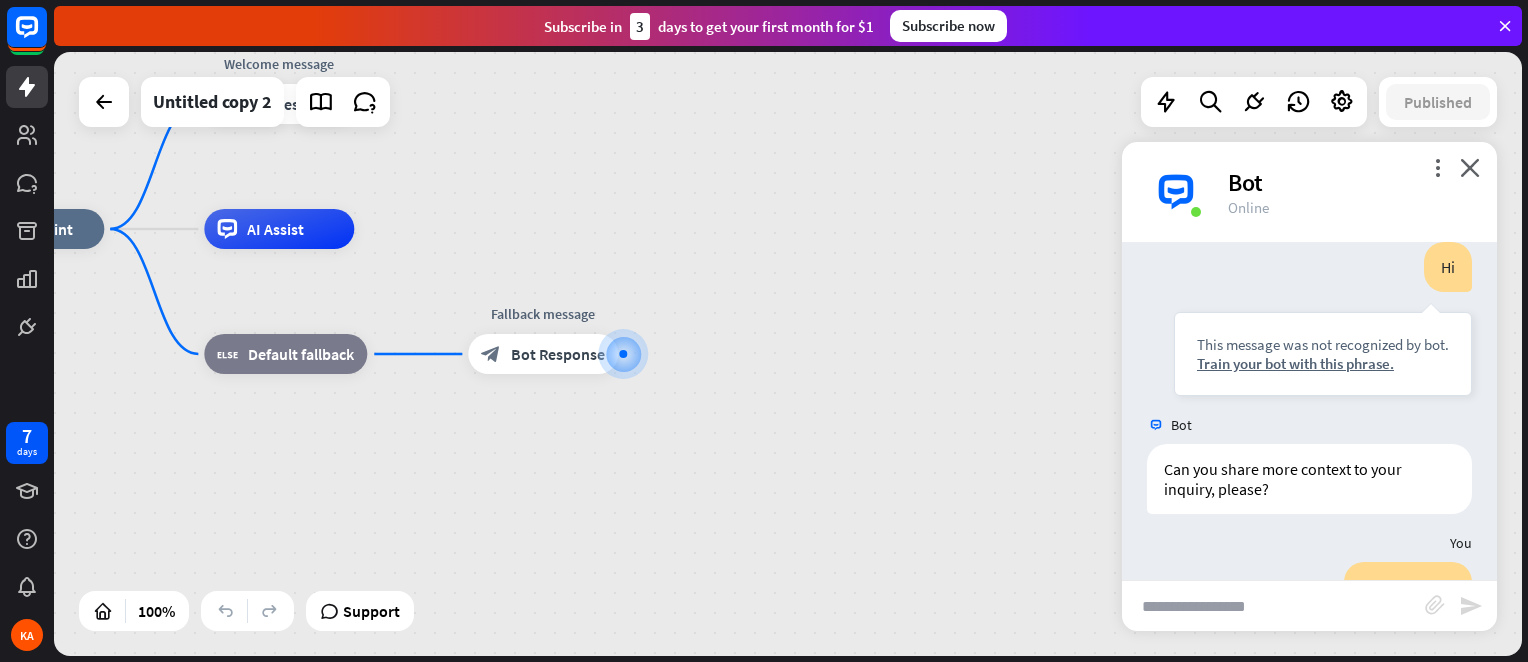 click at bounding box center [1273, 606] 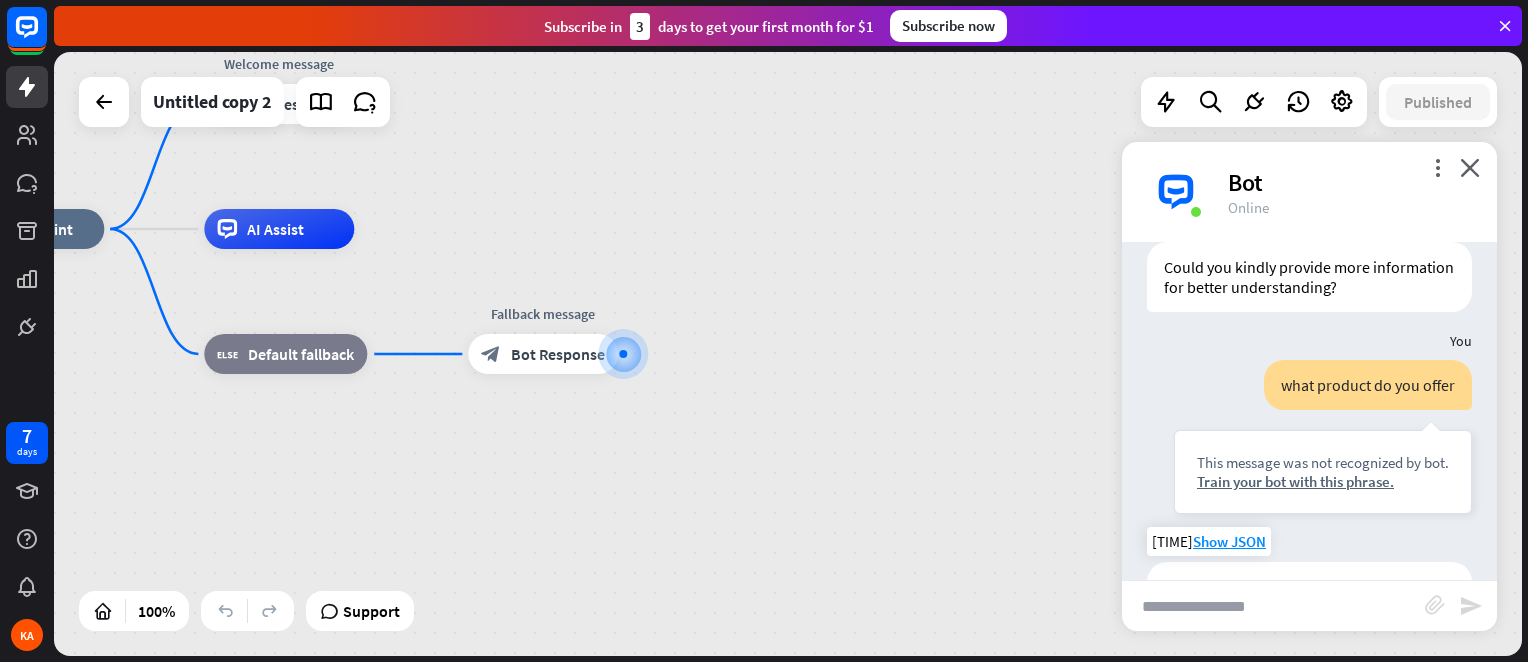 scroll, scrollTop: 799, scrollLeft: 0, axis: vertical 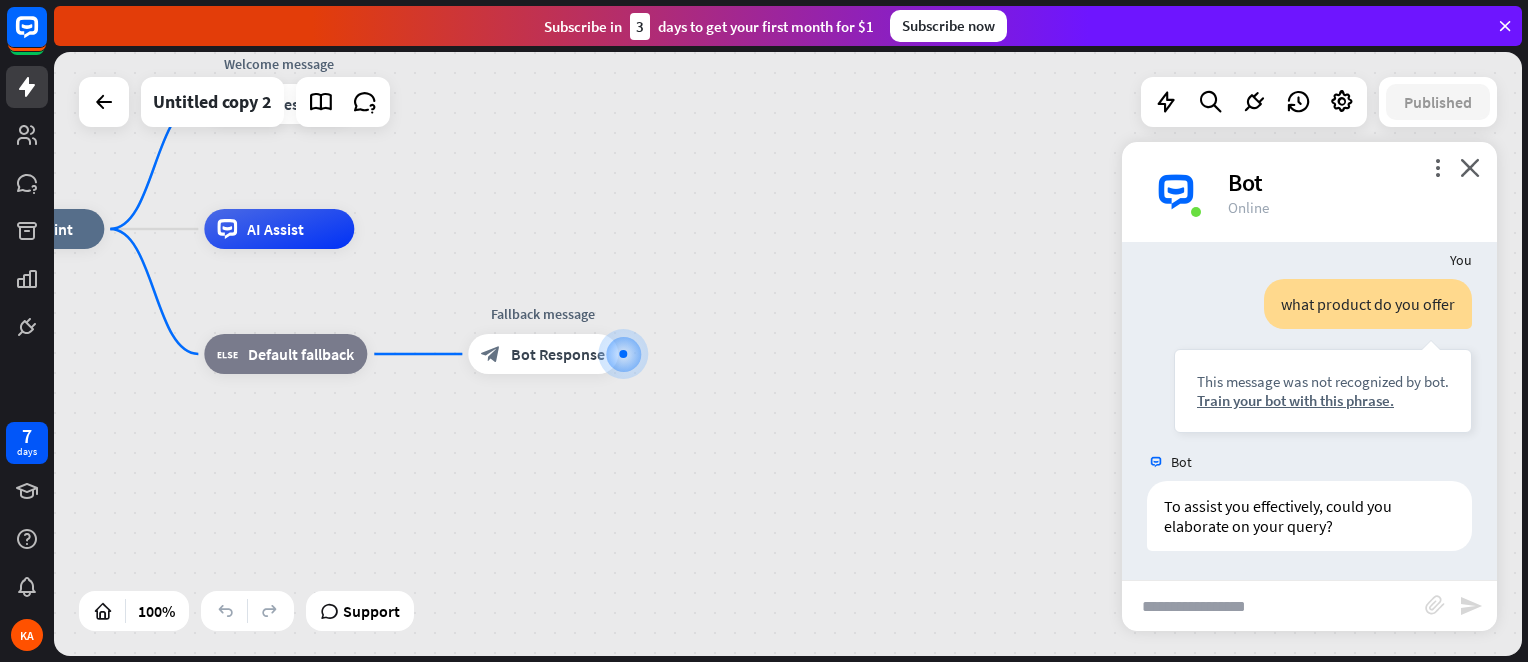 click at bounding box center [1273, 606] 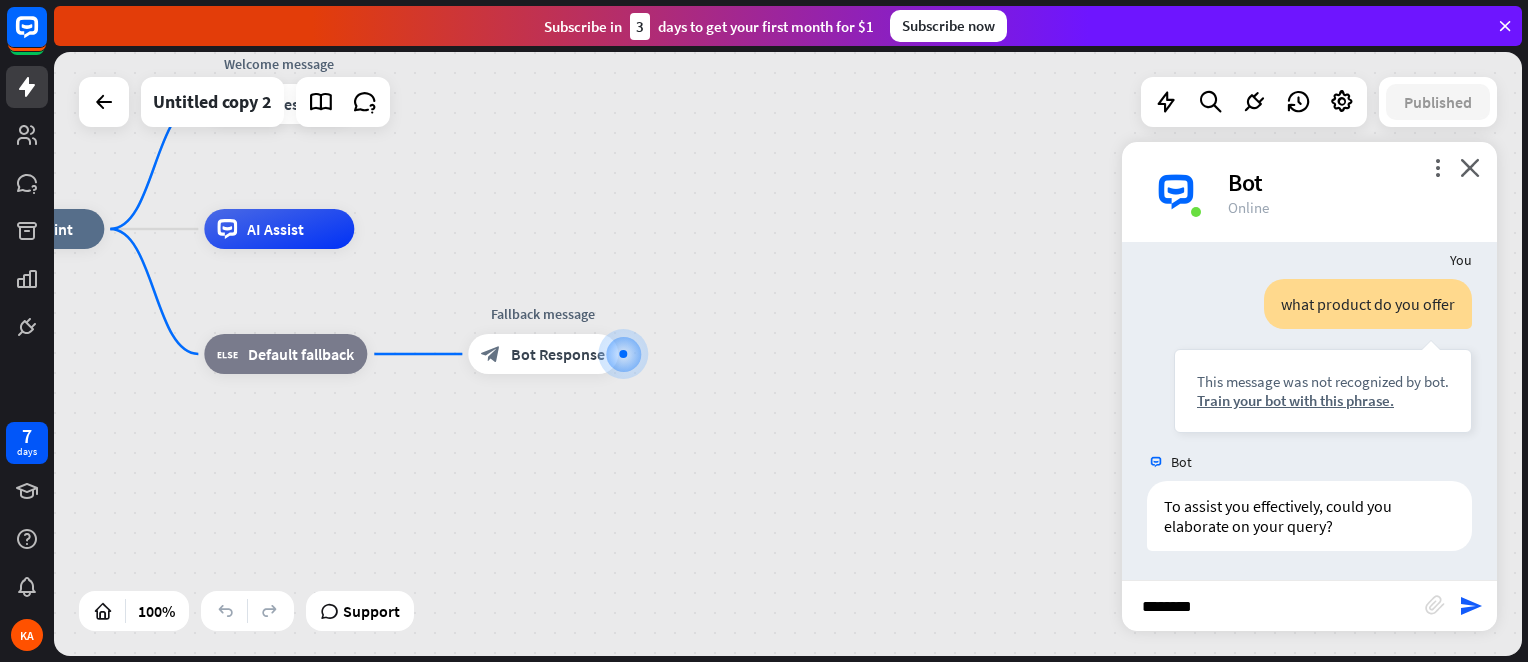 type on "*********" 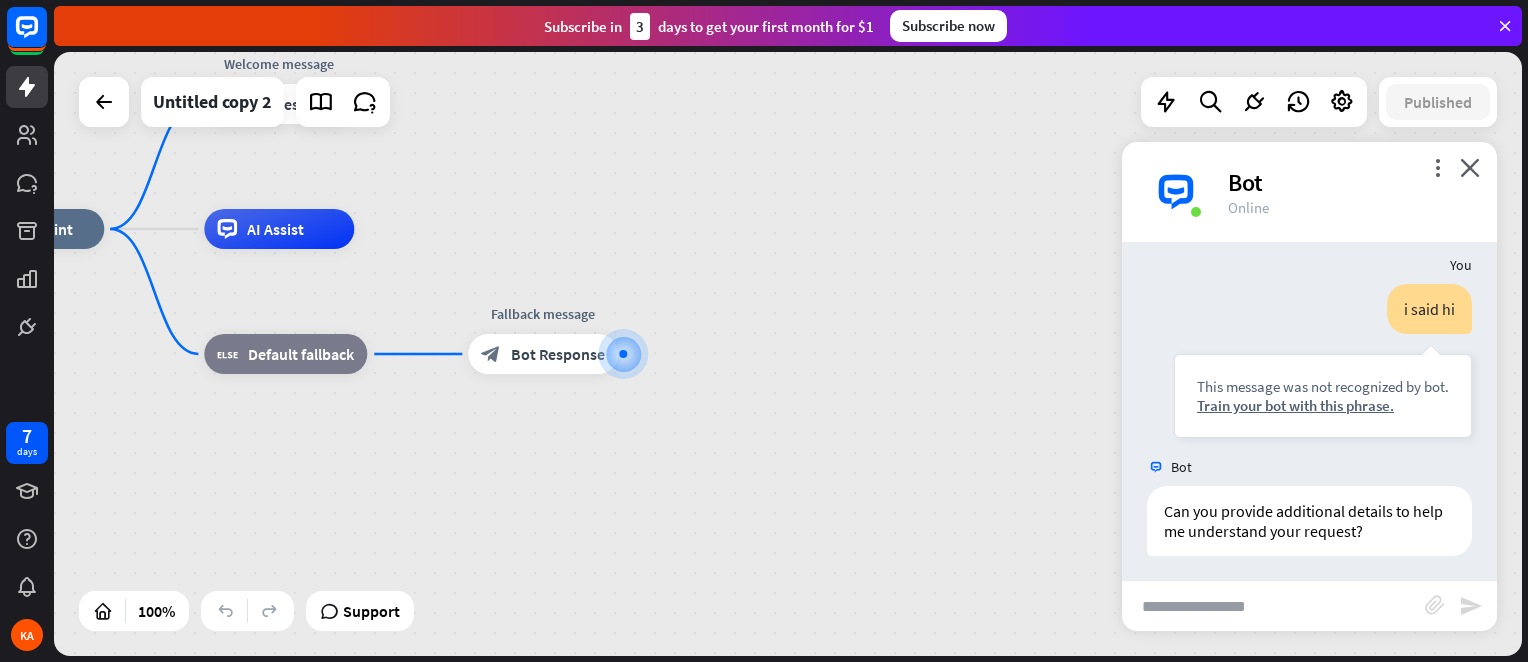 scroll, scrollTop: 1118, scrollLeft: 0, axis: vertical 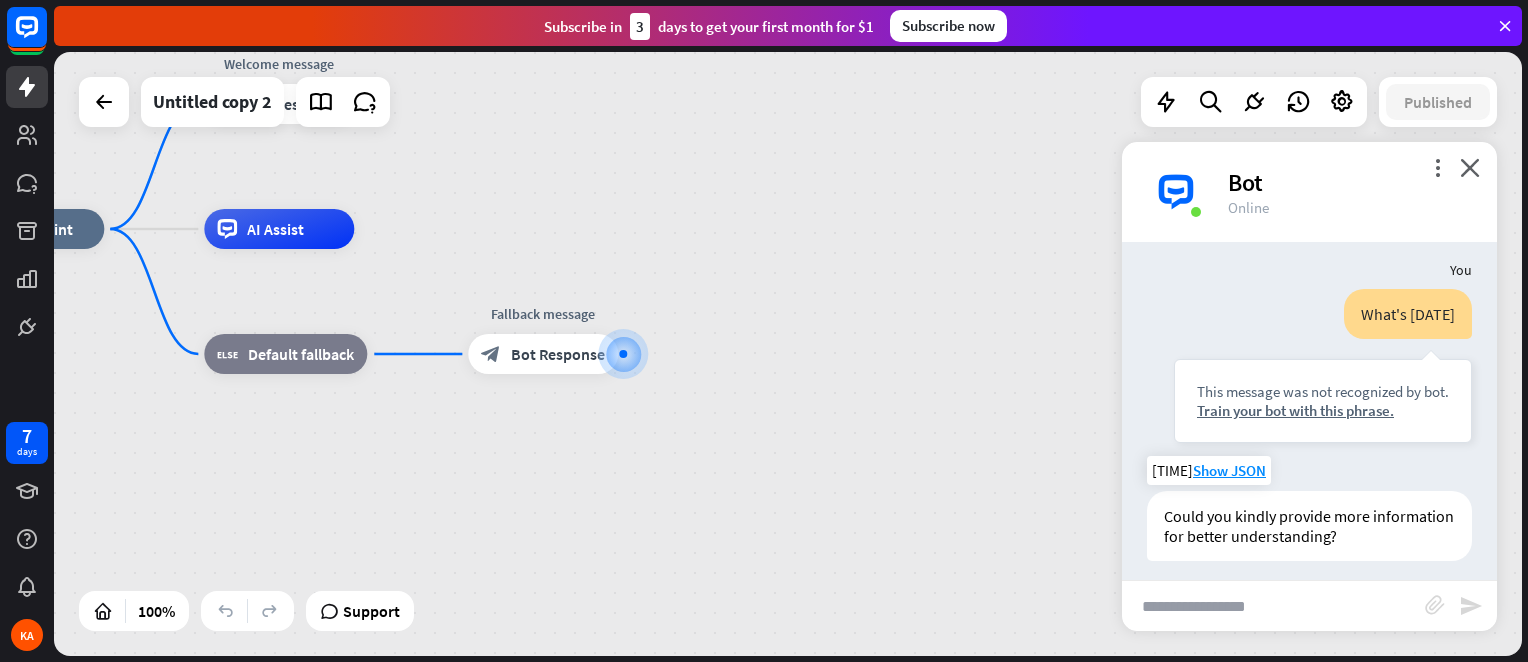 click on "Could you kindly provide more information for better understanding?" at bounding box center [1309, 526] 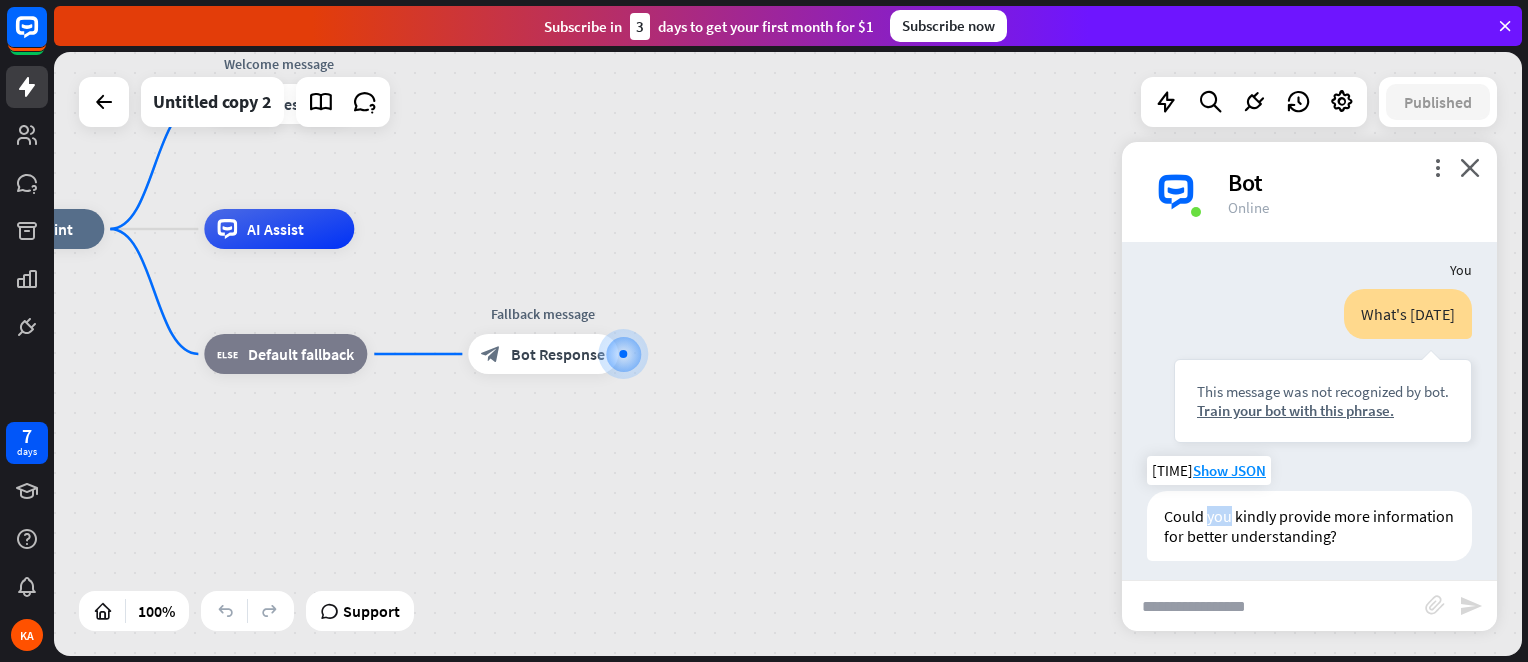 click on "Could you kindly provide more information for better understanding?" at bounding box center [1309, 526] 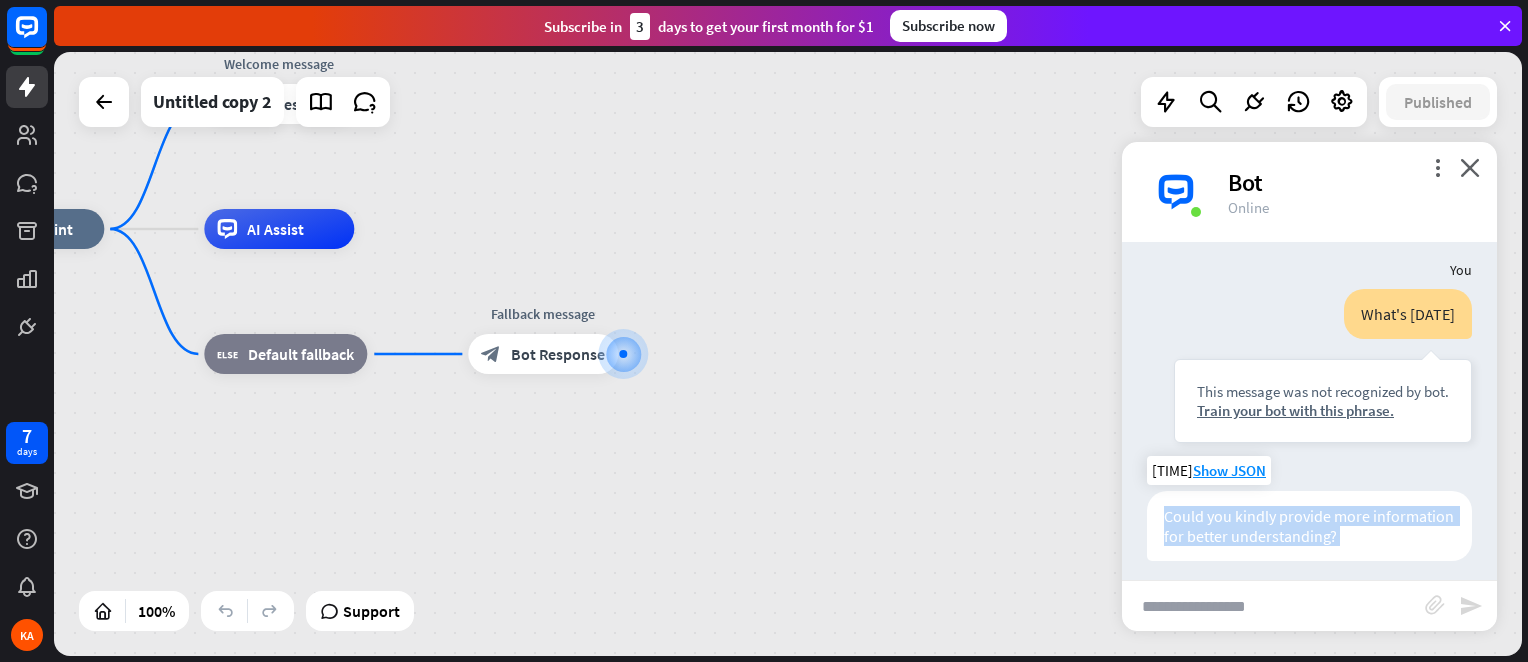 copy on "Could you kindly provide more information for better understanding?" 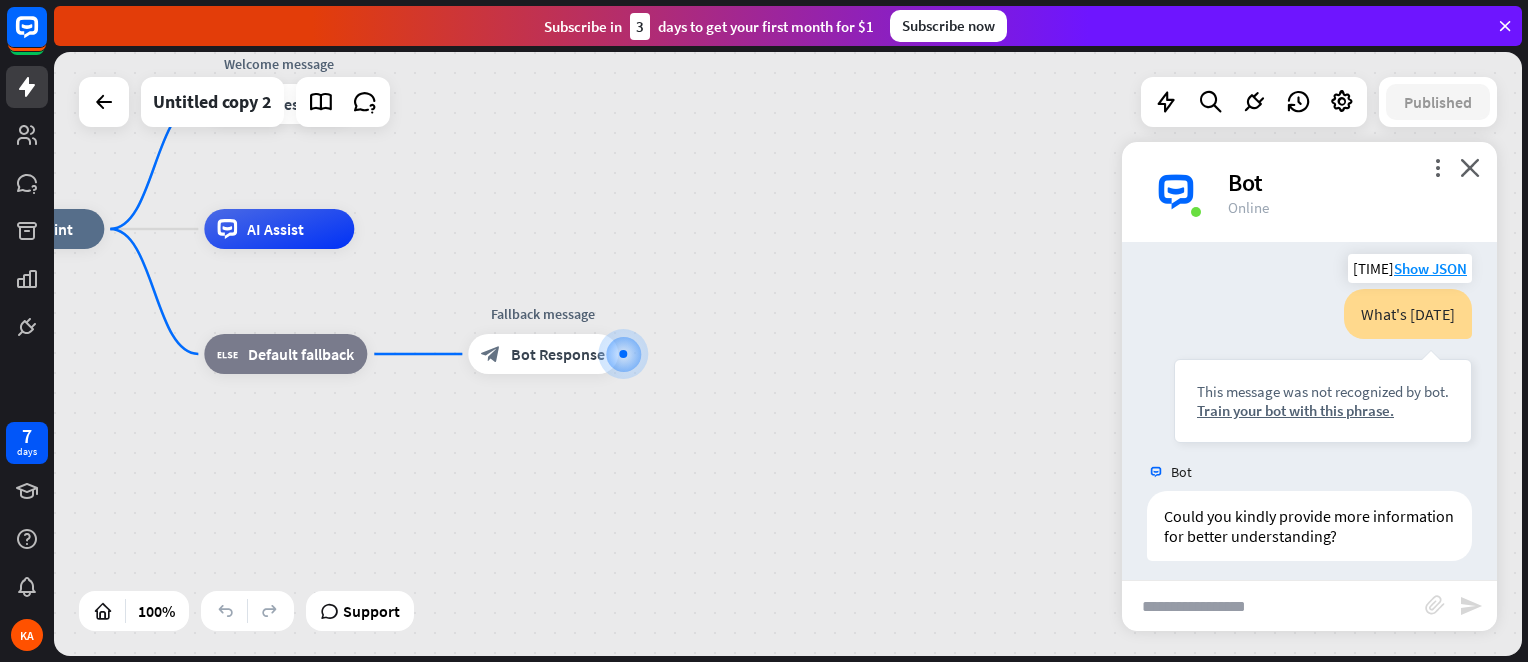 click on "This message was not recognized by bot.
Train your bot with this phrase." at bounding box center [1323, 401] 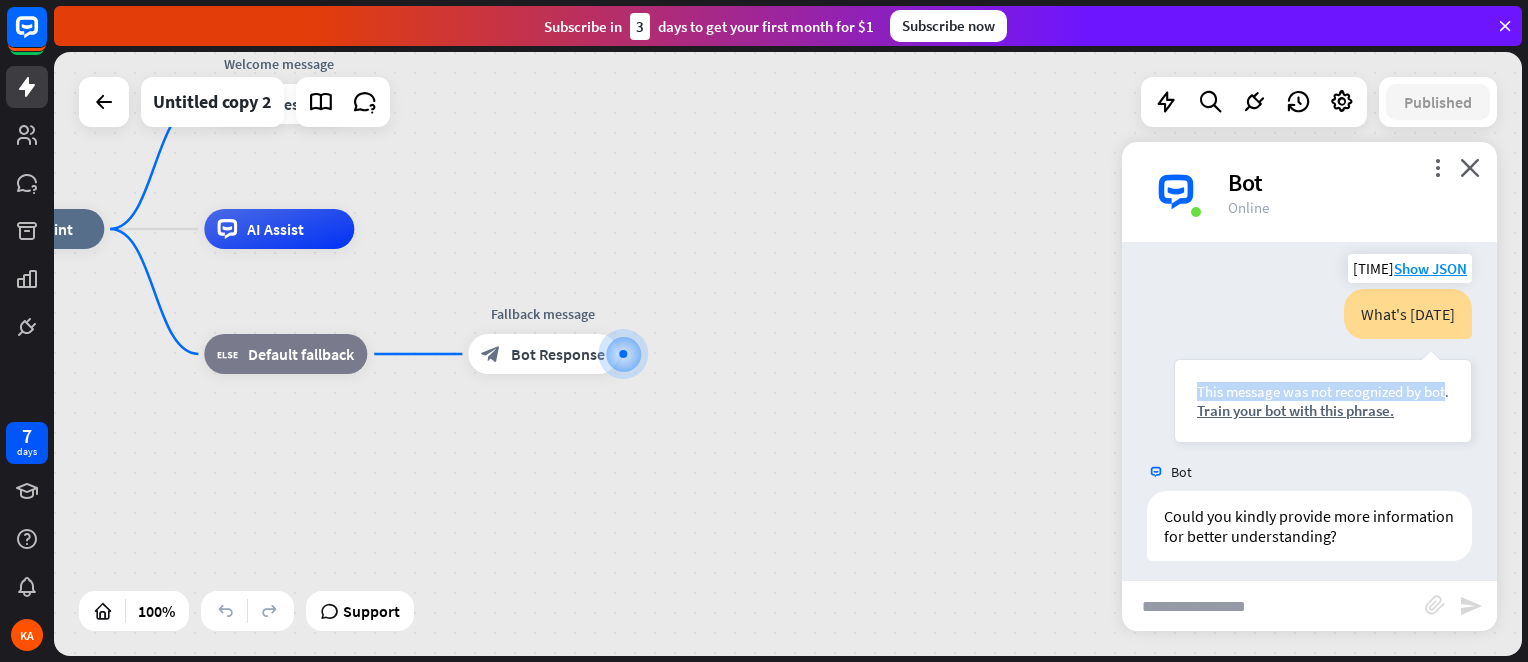 drag, startPoint x: 1177, startPoint y: 390, endPoint x: 1425, endPoint y: 376, distance: 248.39485 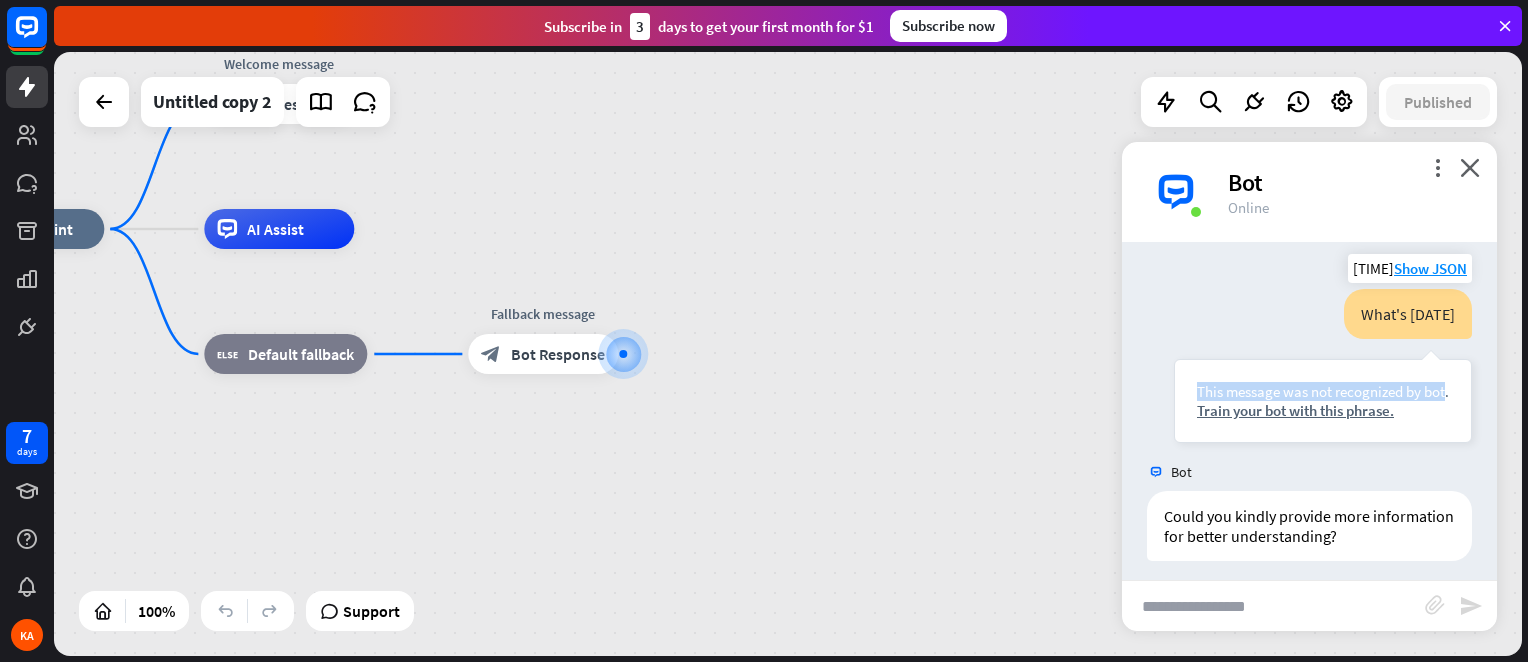 click on "This message was not recognized by bot.
Train your bot with this phrase." at bounding box center (1323, 401) 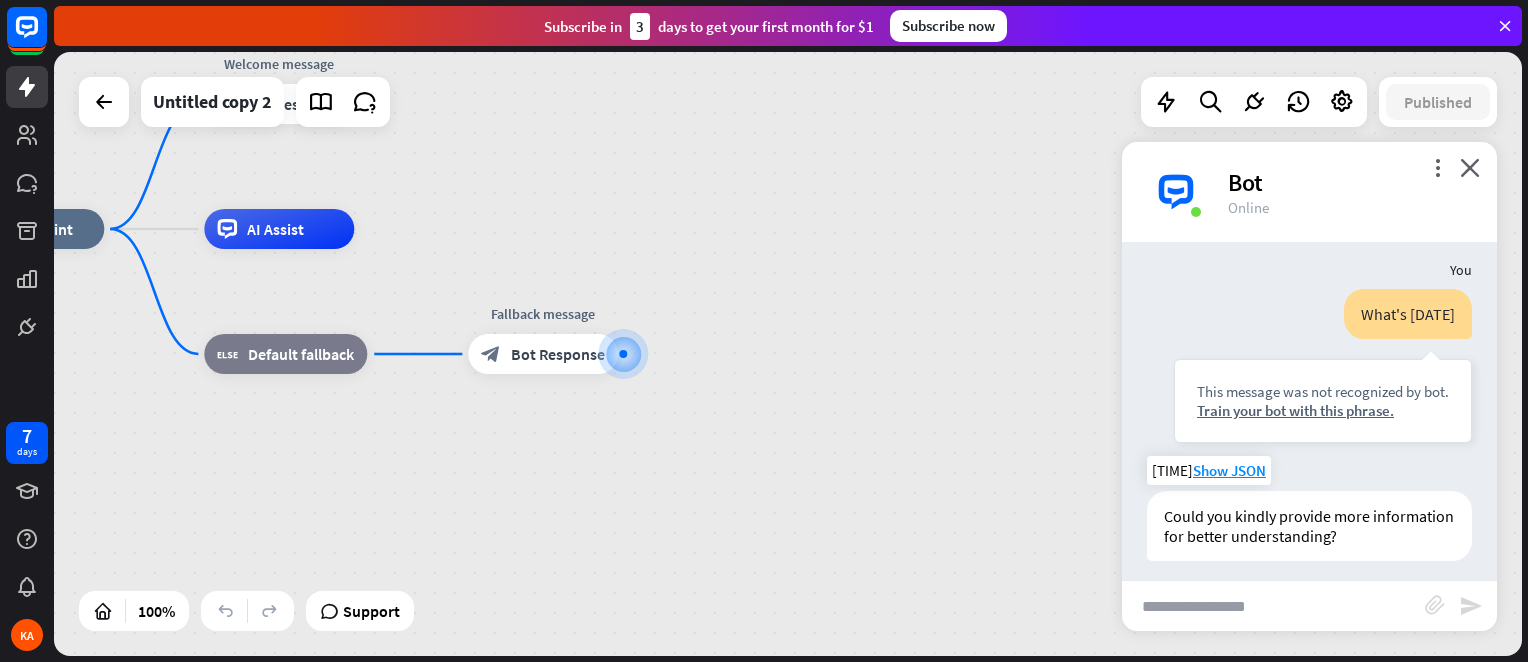 click on "Could you kindly provide more information for better understanding?" at bounding box center [1309, 526] 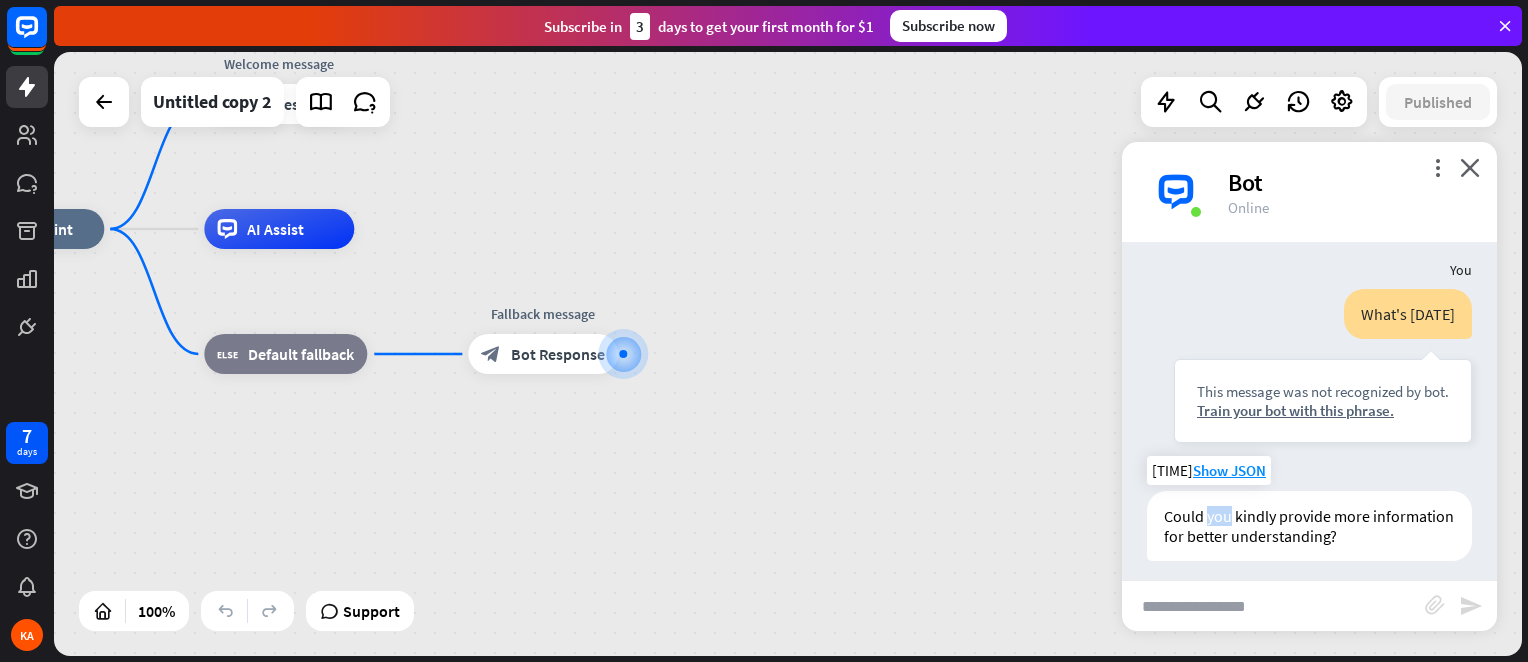 click on "Could you kindly provide more information for better understanding?" at bounding box center (1309, 526) 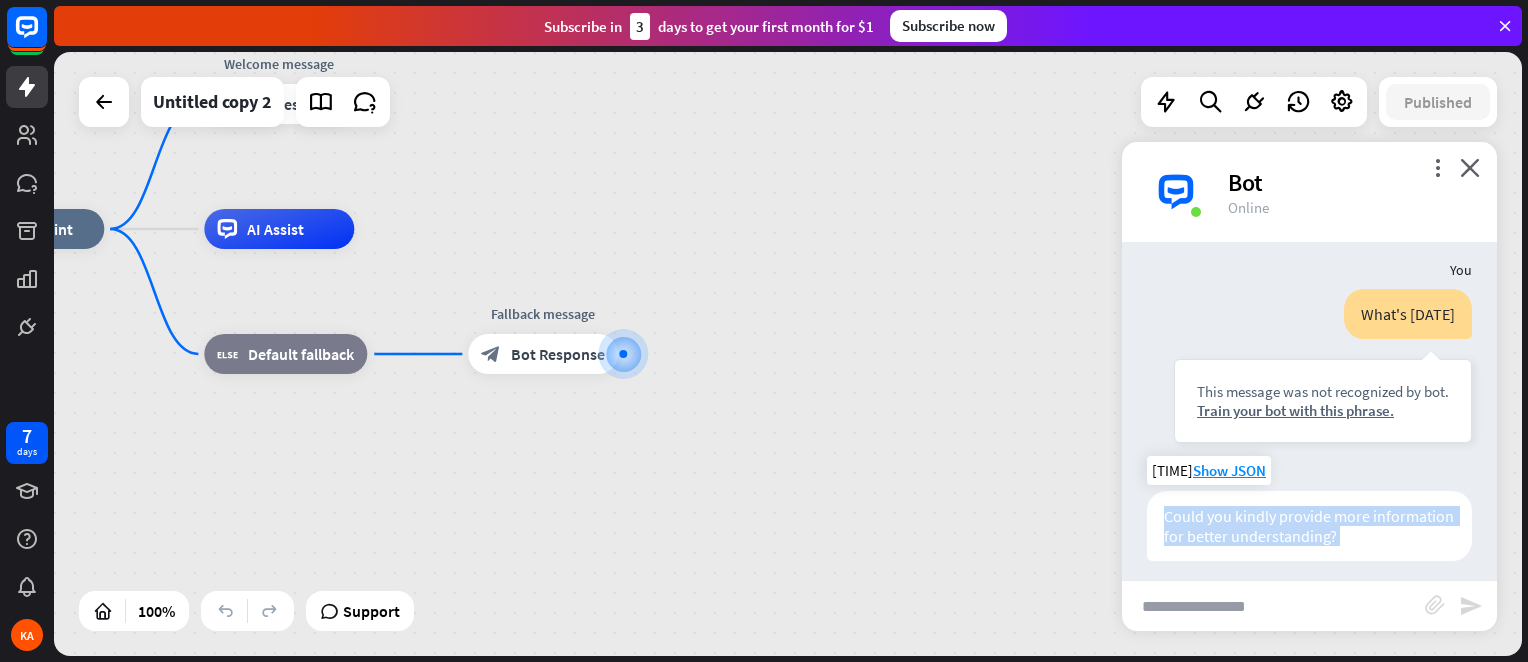 copy on "Could you kindly provide more information for better understanding?" 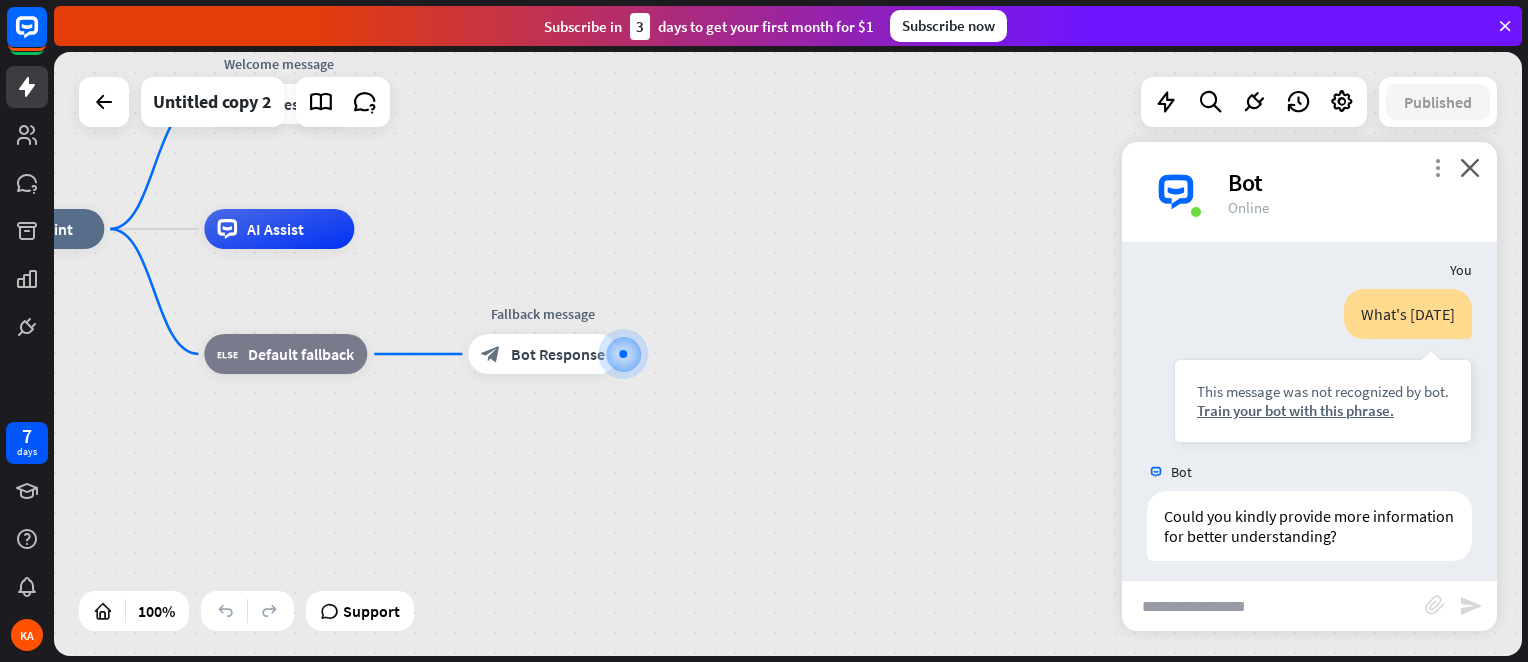 click on "more_vert" at bounding box center (1437, 167) 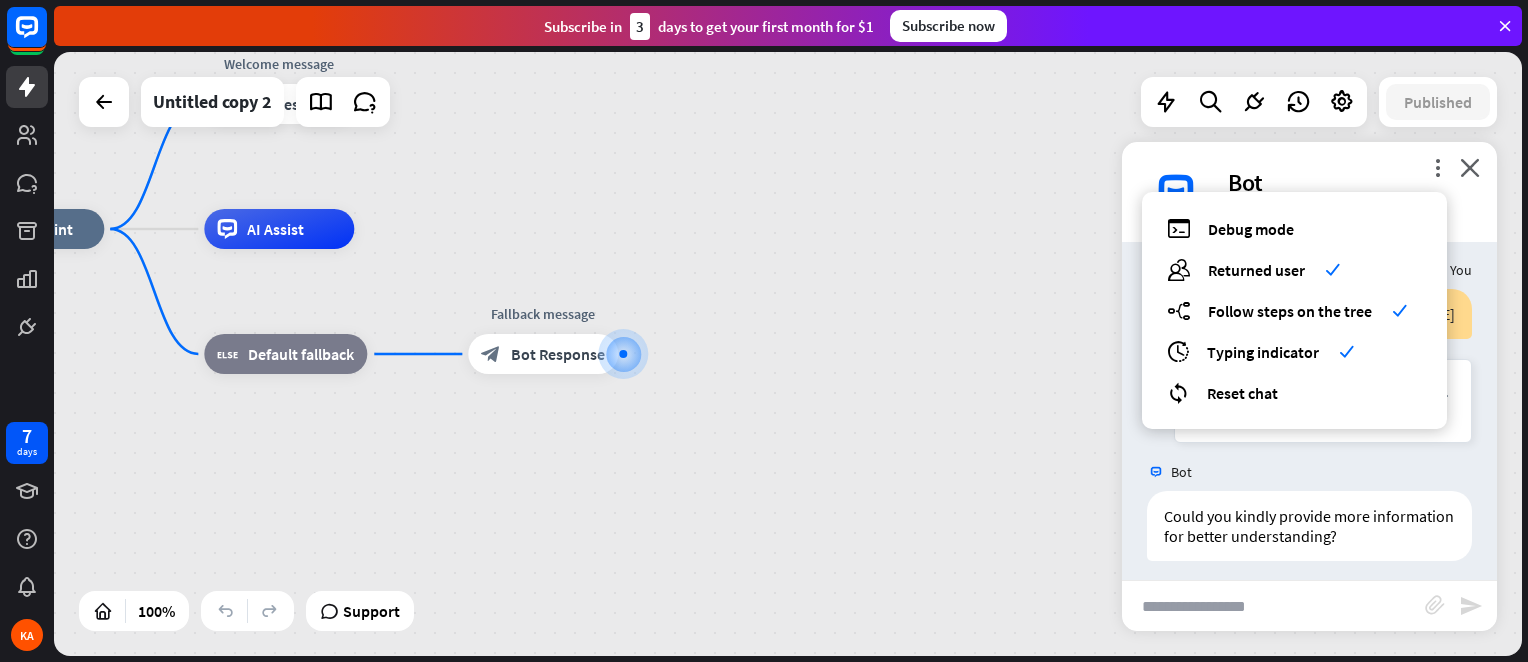 click at bounding box center [1273, 606] 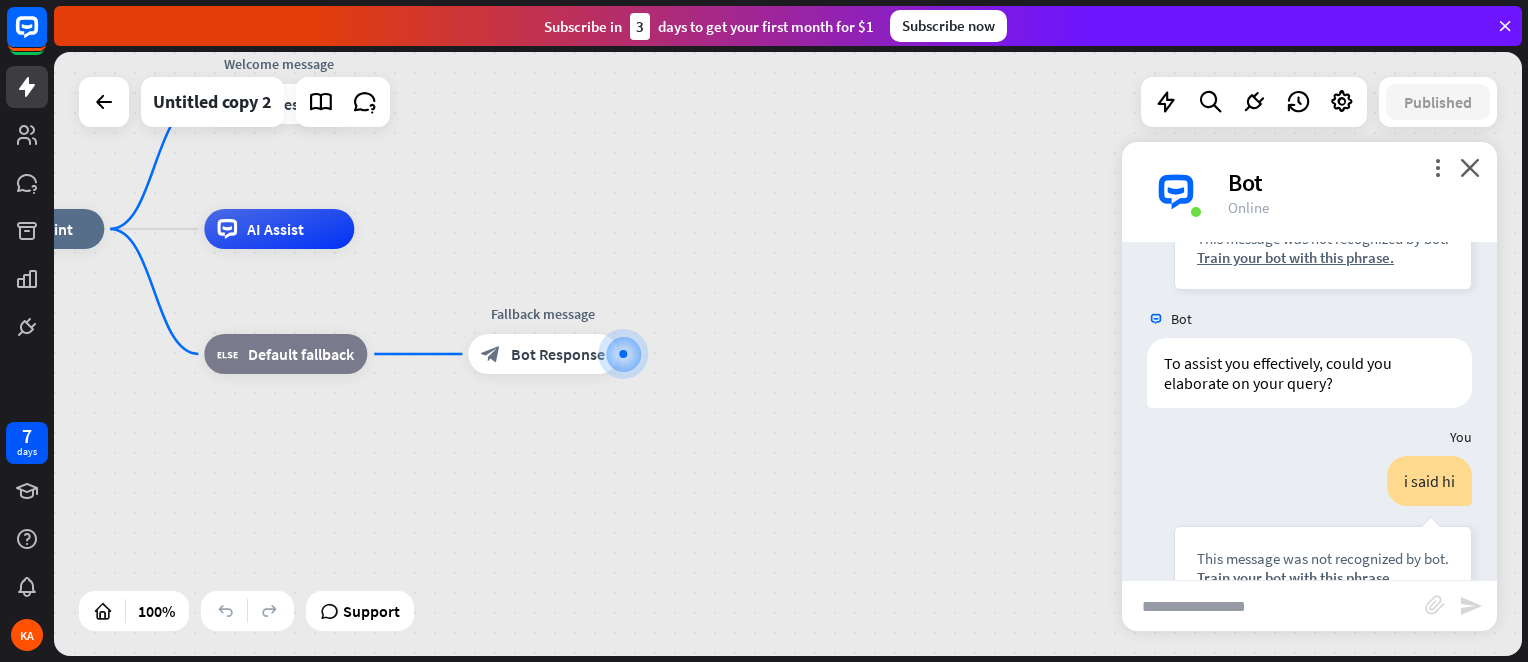 scroll, scrollTop: 1118, scrollLeft: 0, axis: vertical 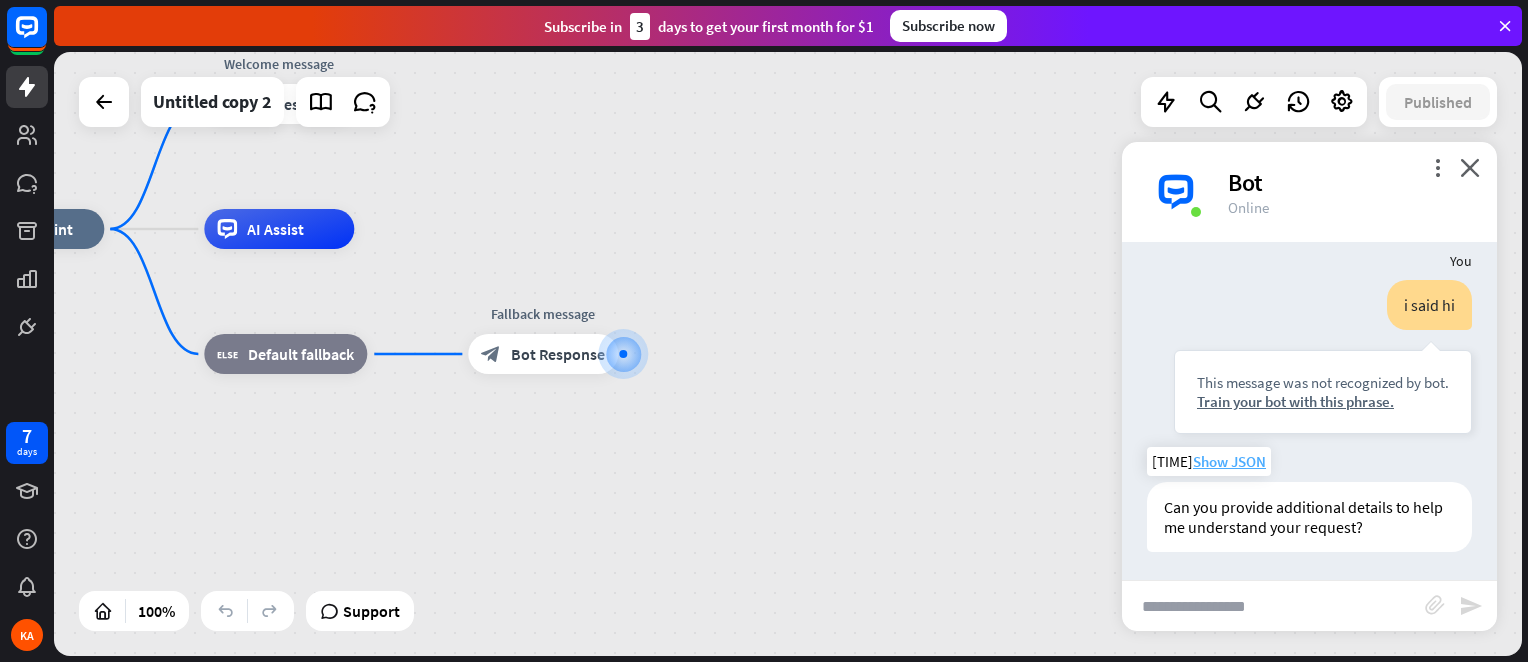 click on "Show JSON" at bounding box center [1229, 461] 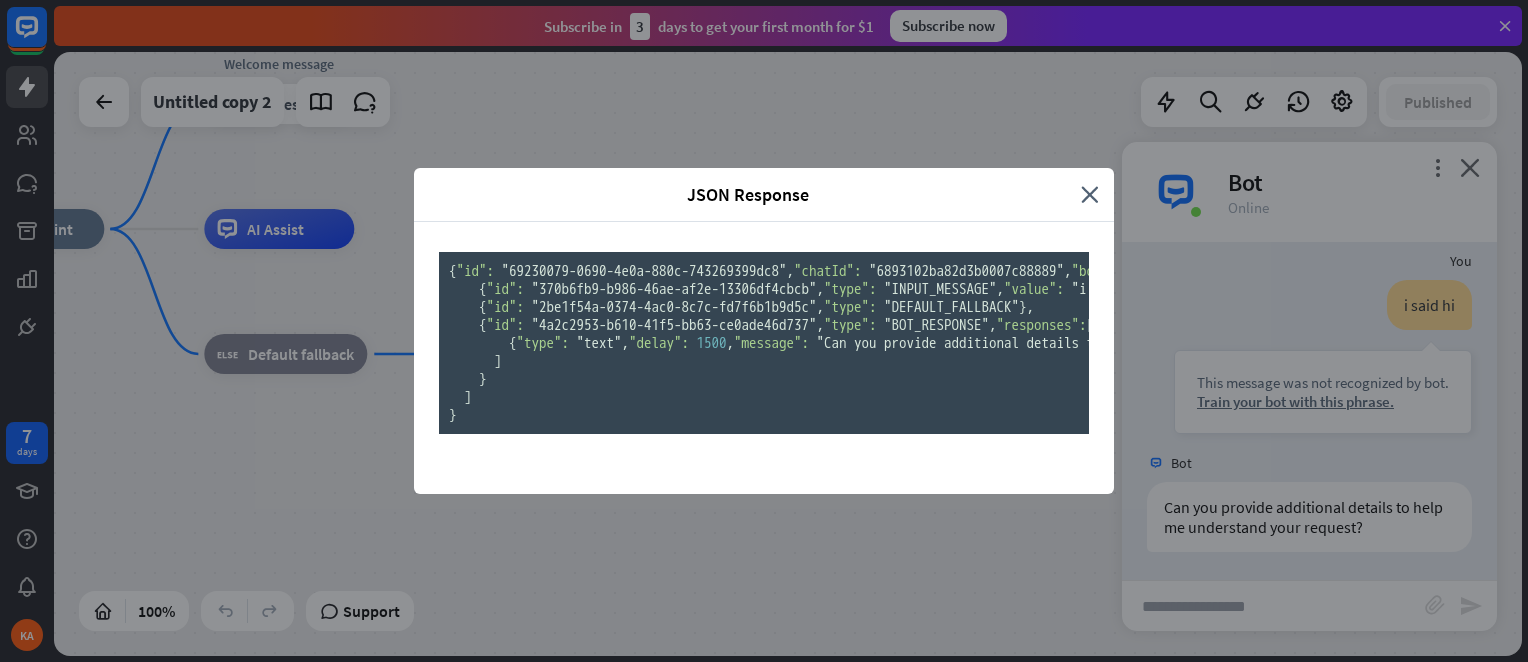 scroll, scrollTop: 251, scrollLeft: 0, axis: vertical 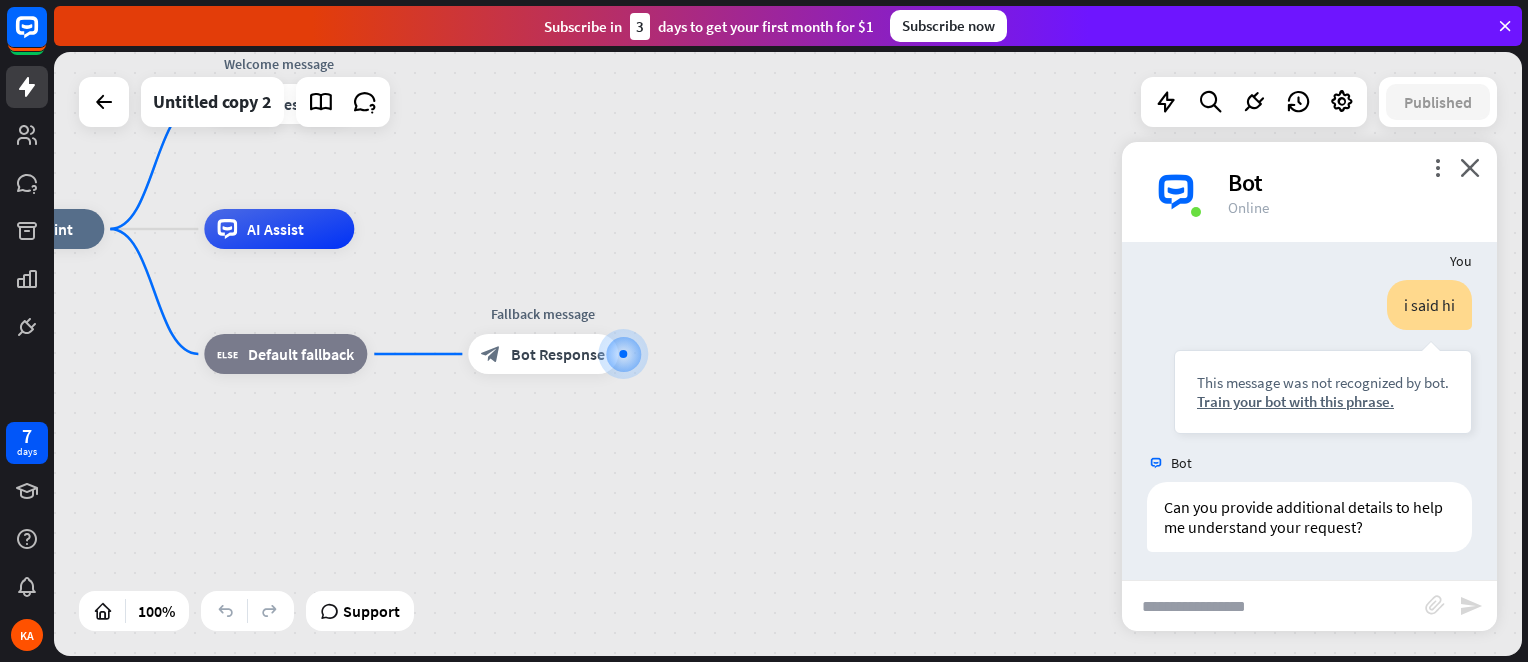 click at bounding box center [1273, 606] 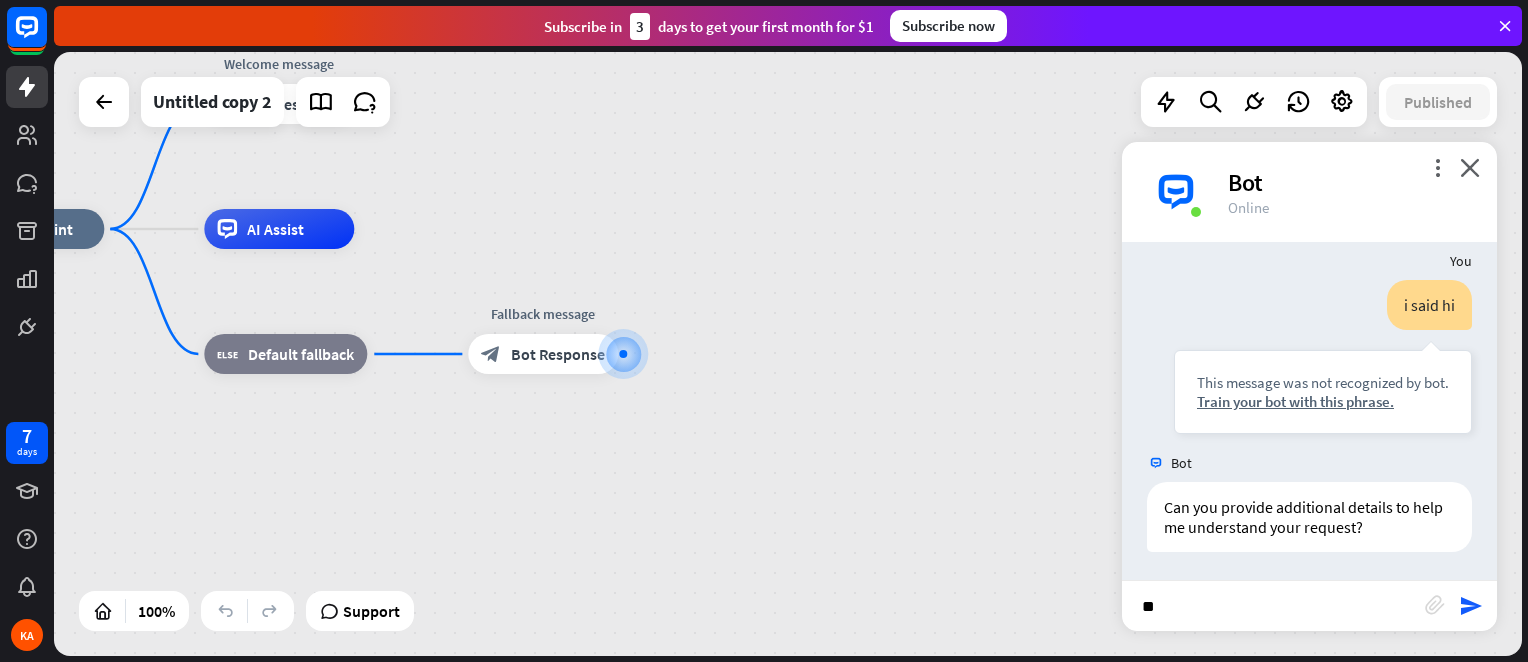 type on "*" 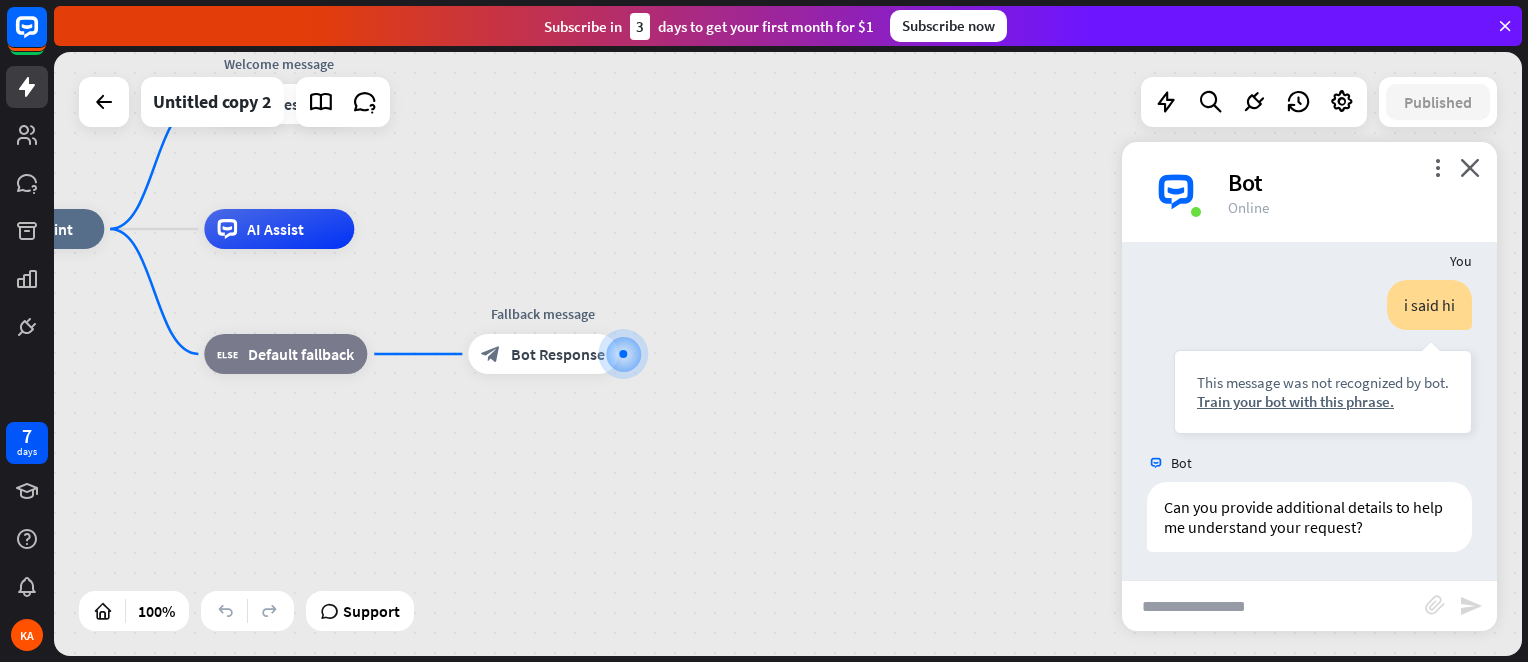 click at bounding box center [1273, 606] 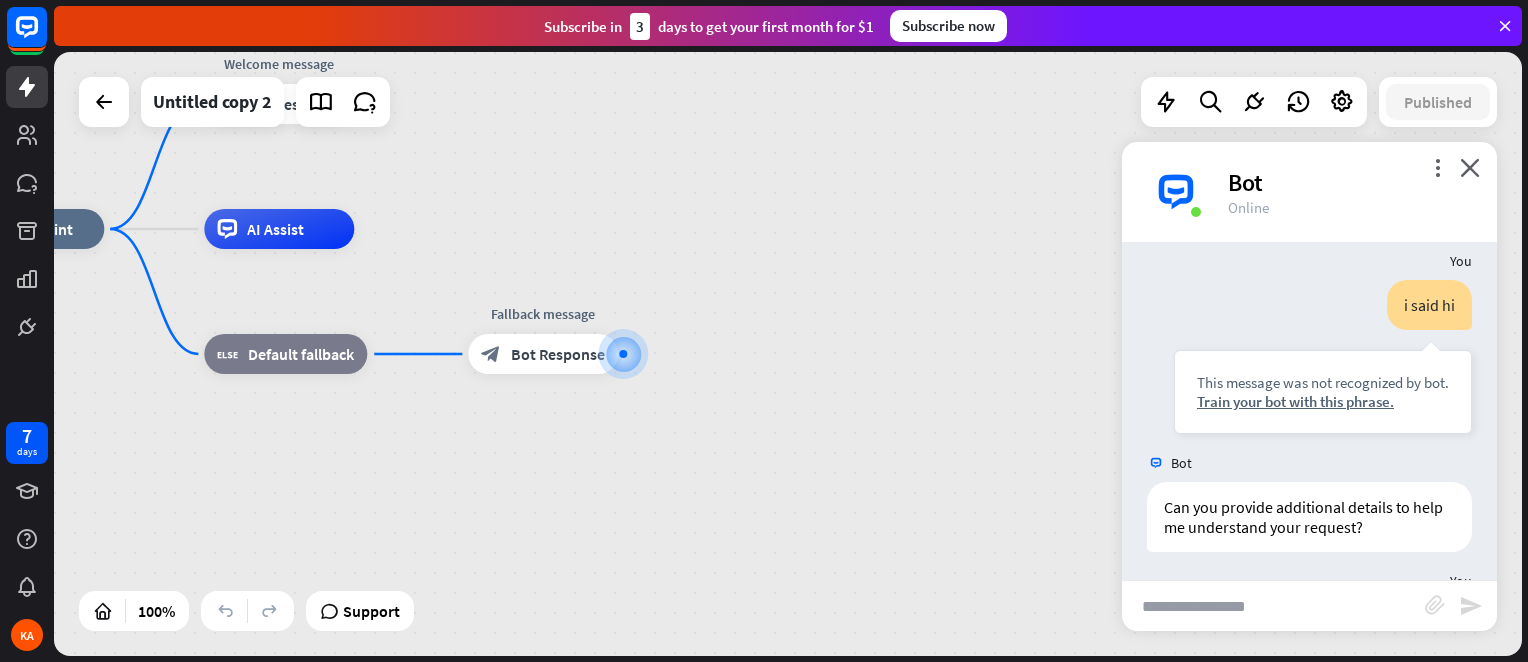 scroll, scrollTop: 0, scrollLeft: 0, axis: both 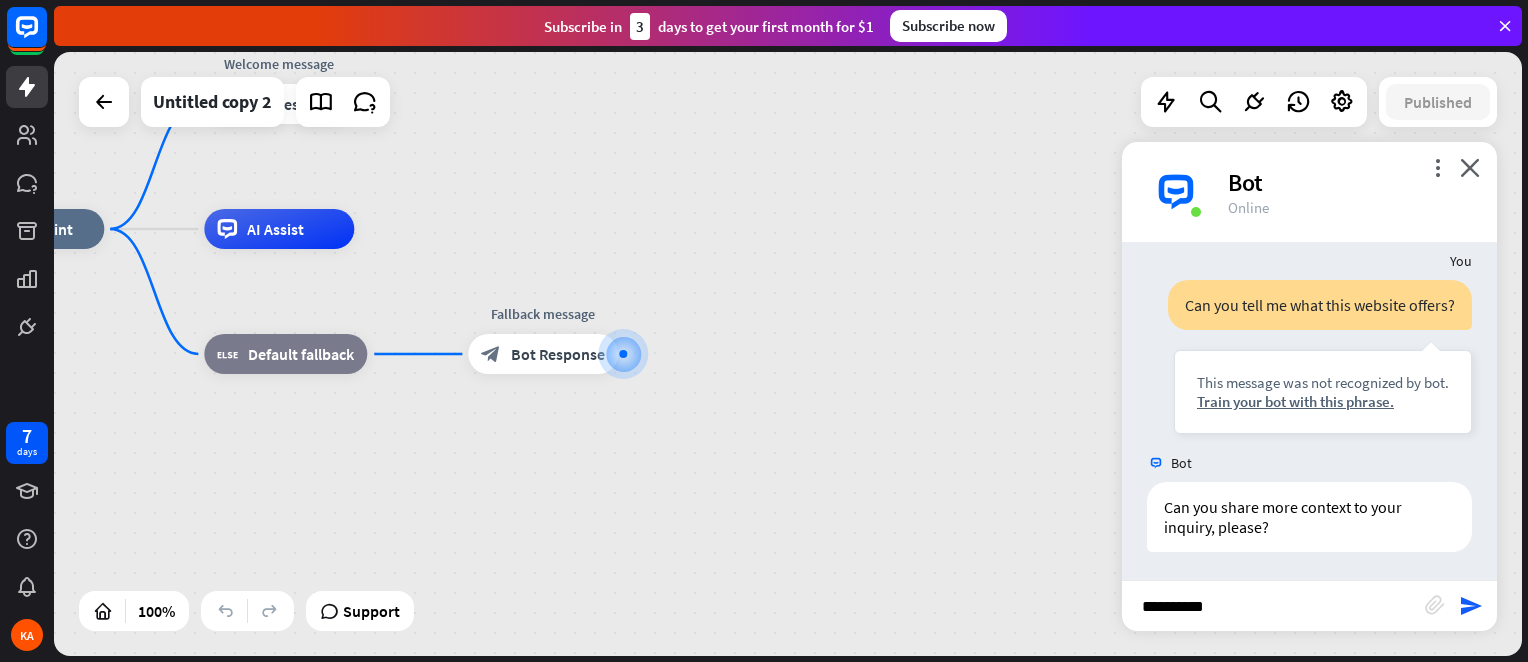 type on "**********" 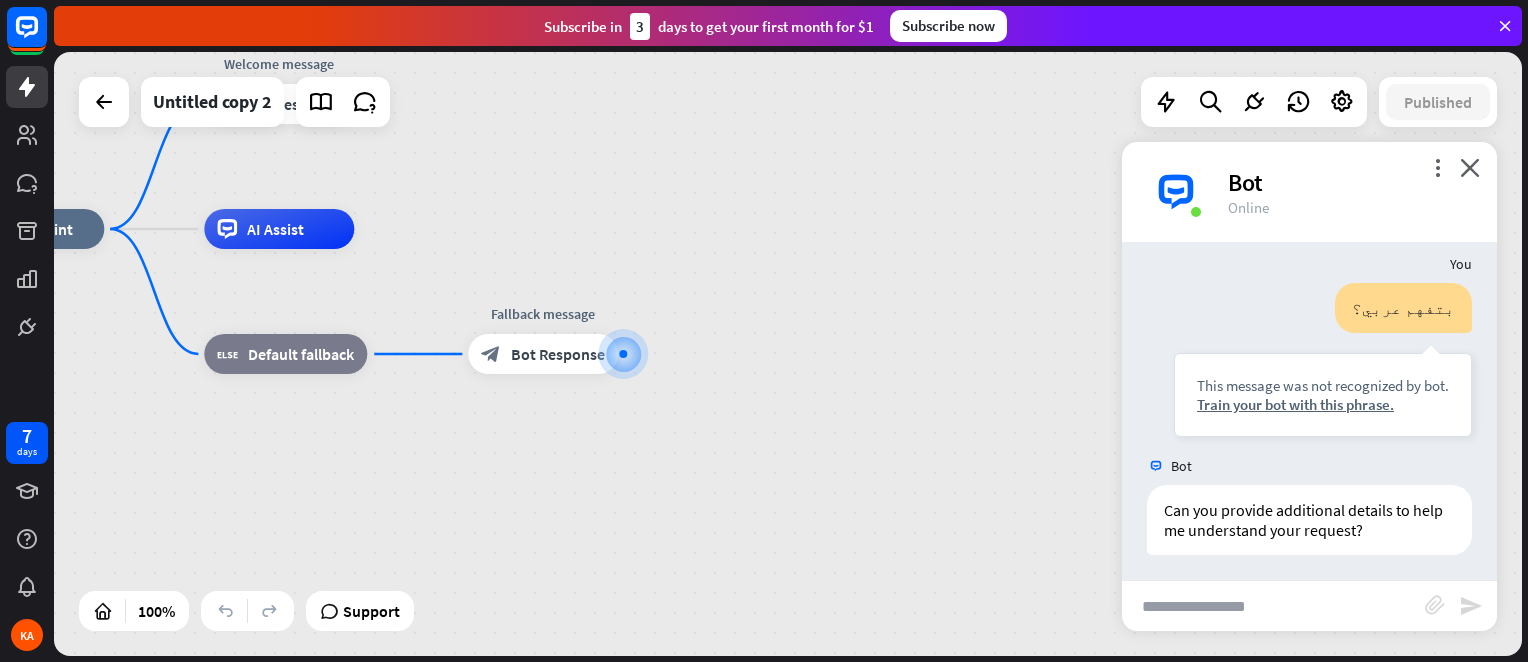 scroll, scrollTop: 1758, scrollLeft: 0, axis: vertical 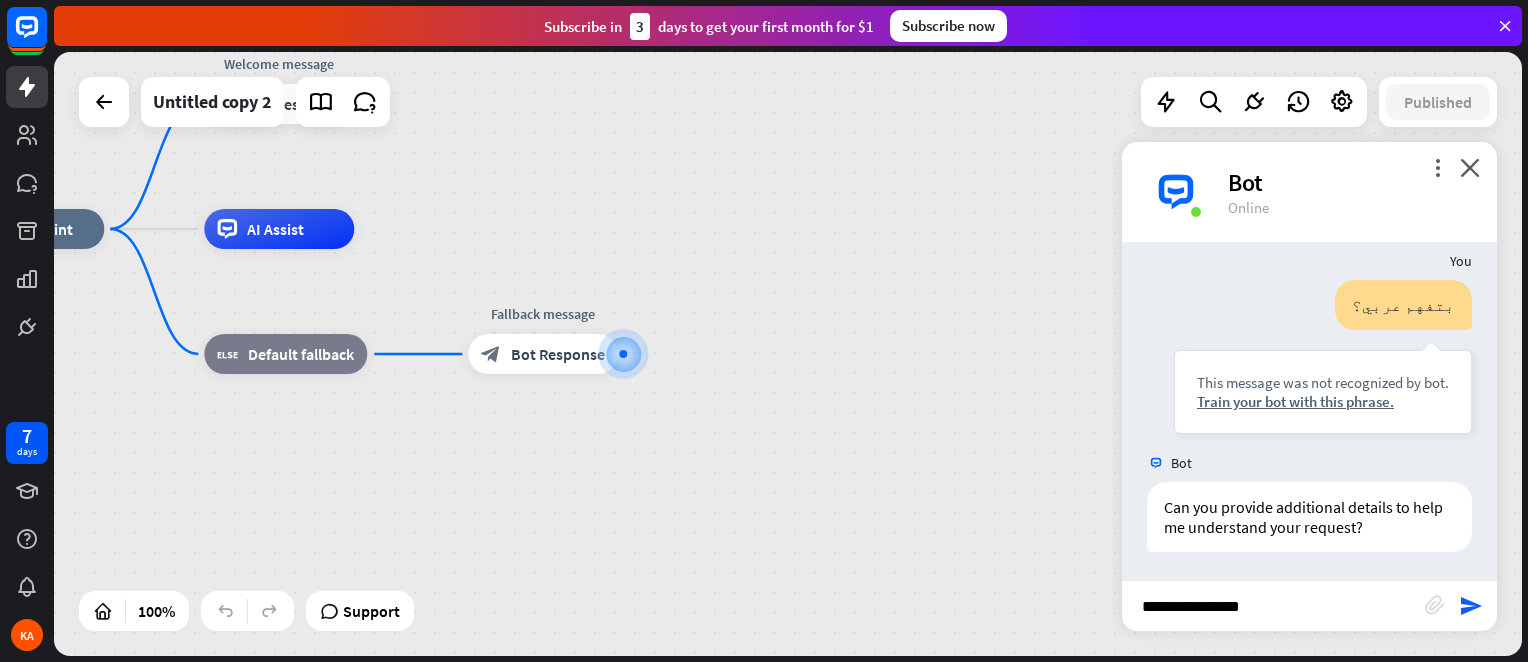 type on "**********" 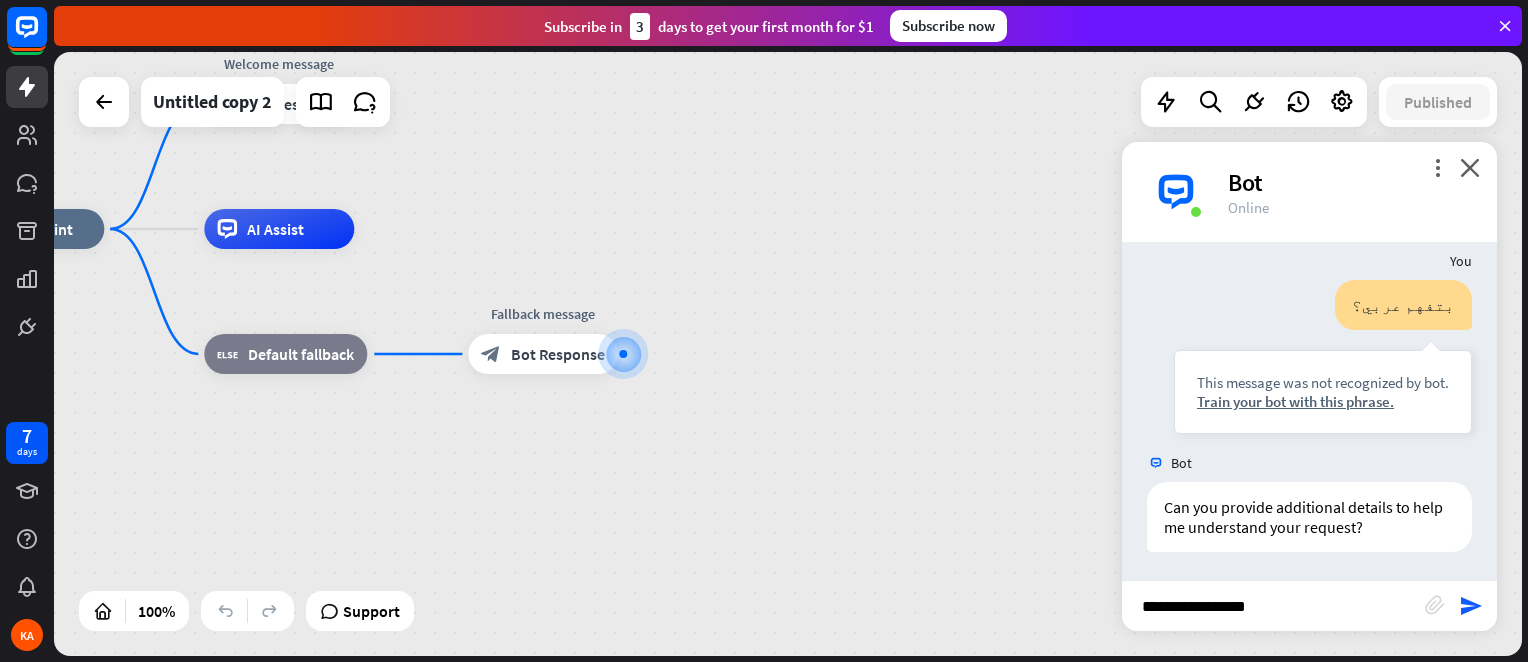 type 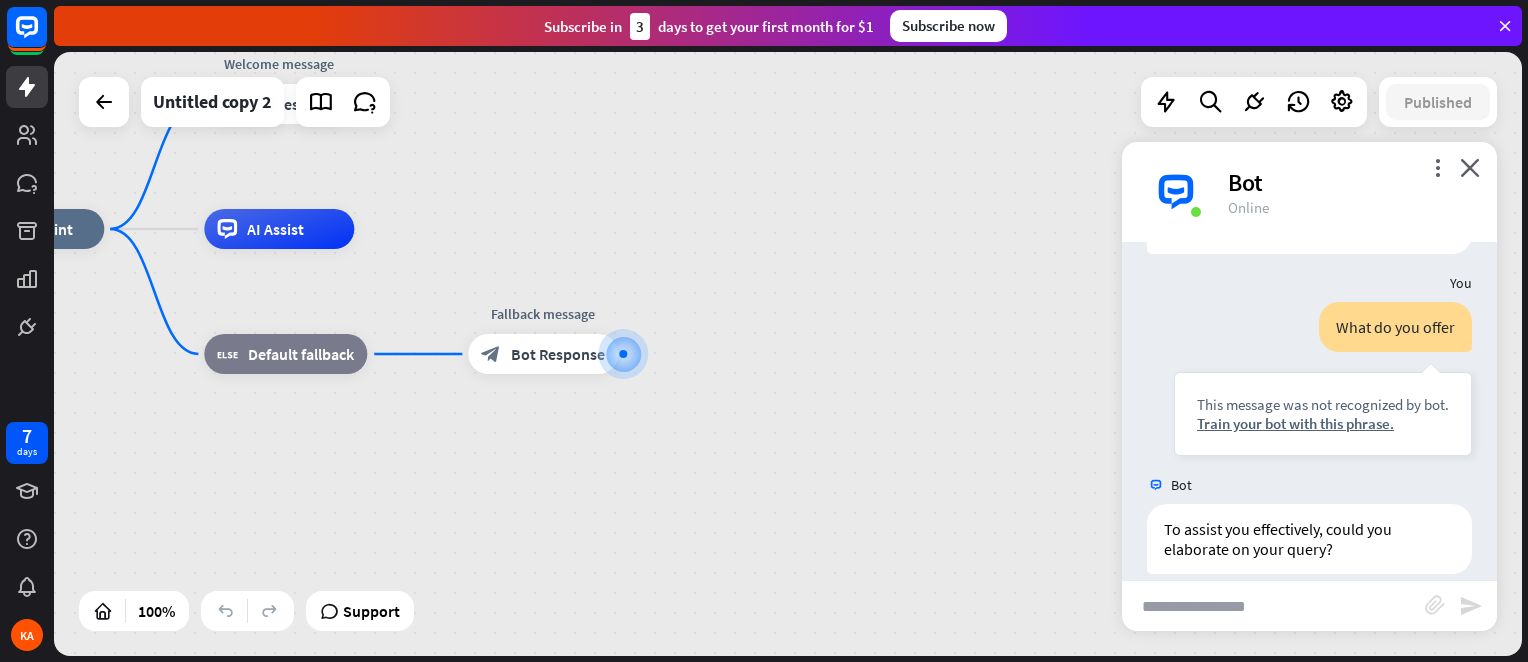 scroll, scrollTop: 2076, scrollLeft: 0, axis: vertical 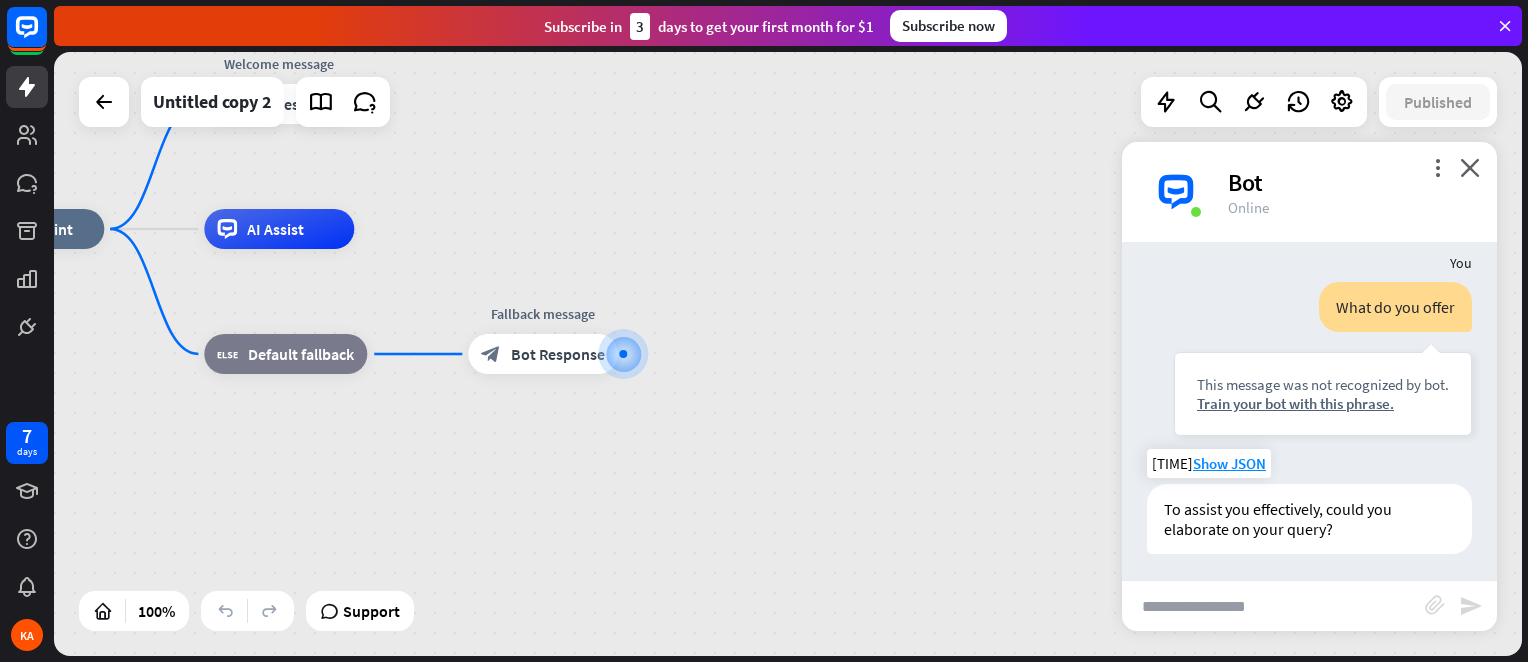 click on "To assist you effectively, could you elaborate on your query?" at bounding box center [1309, 519] 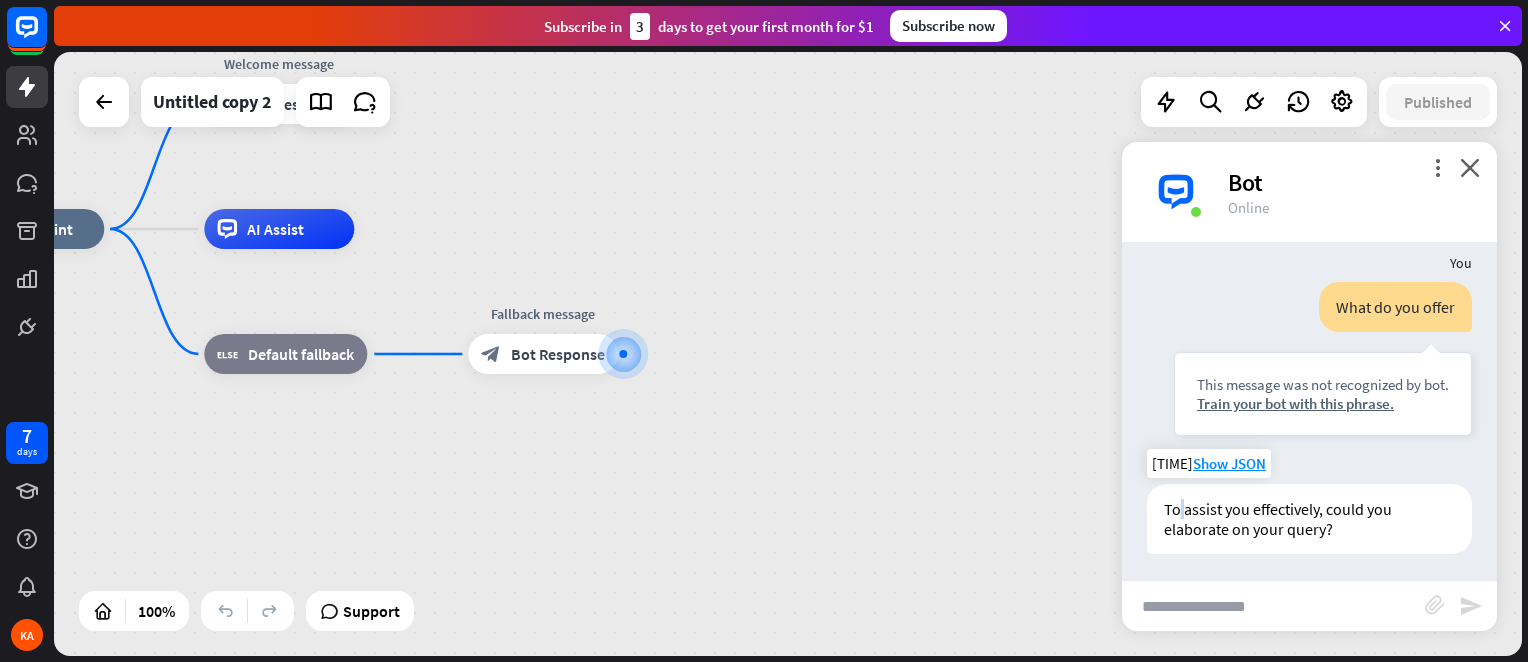 click on "To assist you effectively, could you elaborate on your query?" at bounding box center (1309, 519) 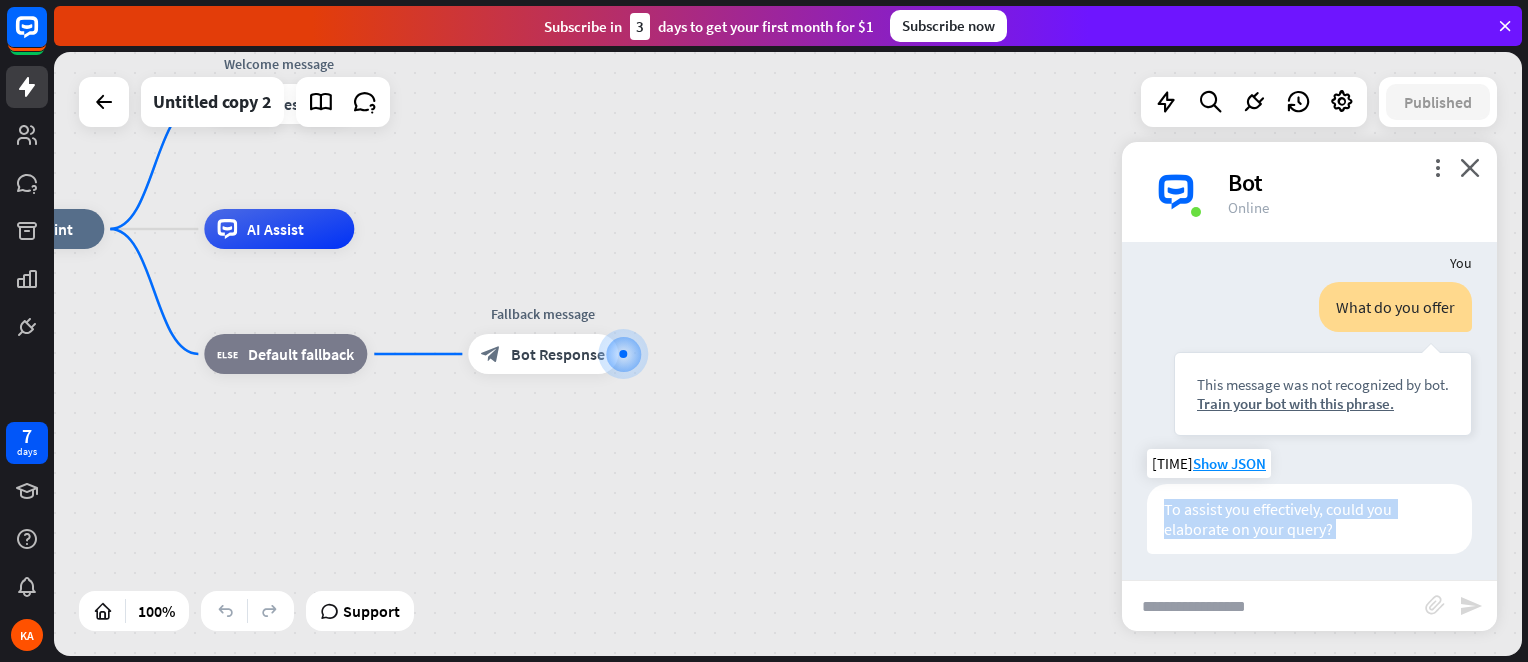 click on "To assist you effectively, could you elaborate on your query?" at bounding box center [1309, 519] 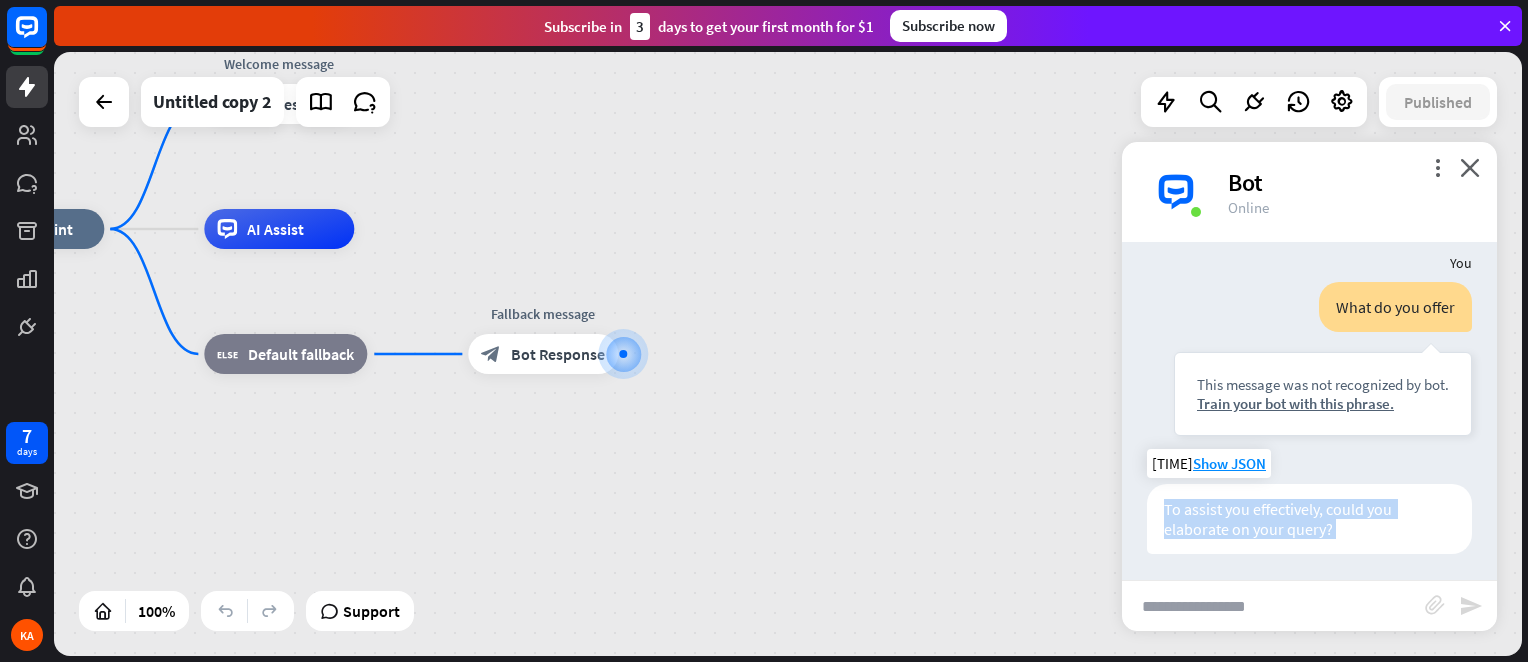 copy on "To assist you effectively, could you elaborate on your query?" 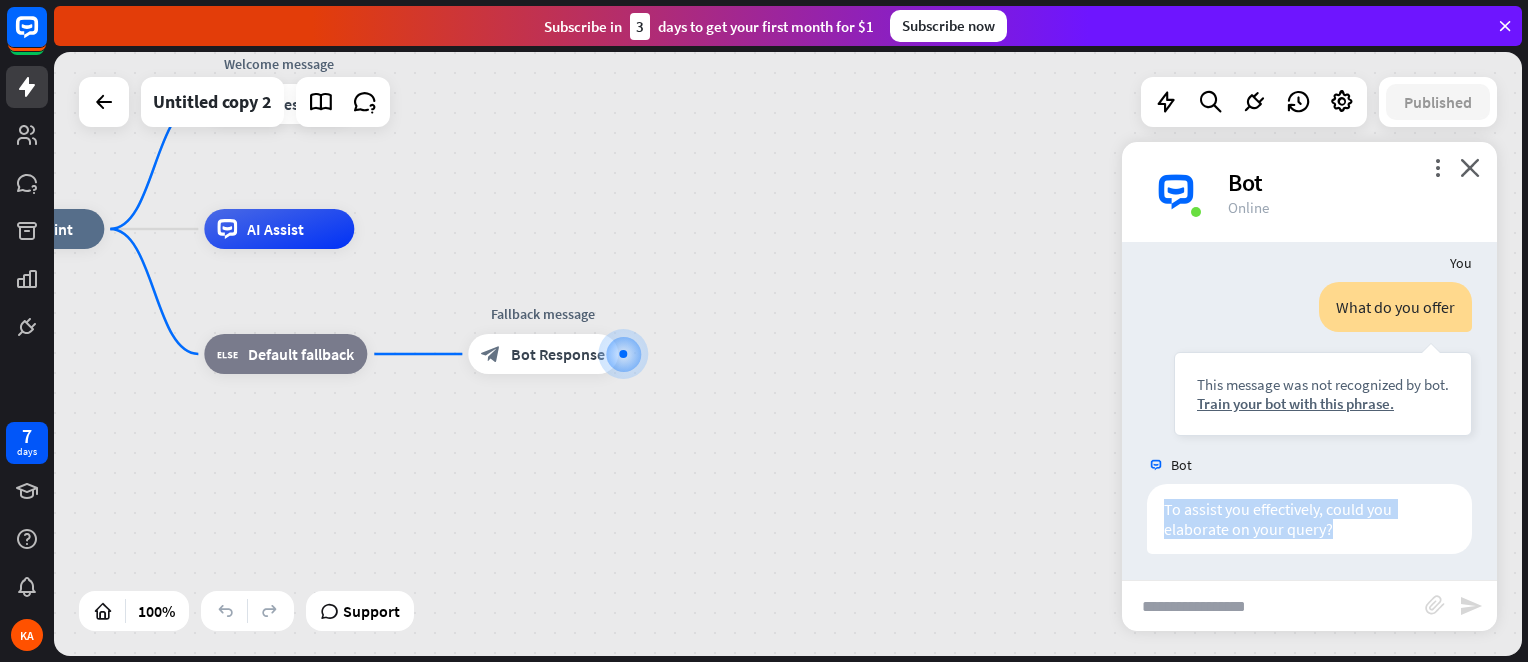 click on "home_2   Start point                 Welcome message   block_bot_response   Bot Response                     AI Assist                   block_fallback   Default fallback                 Fallback message   block_bot_response   Bot Response" at bounding box center (688, 531) 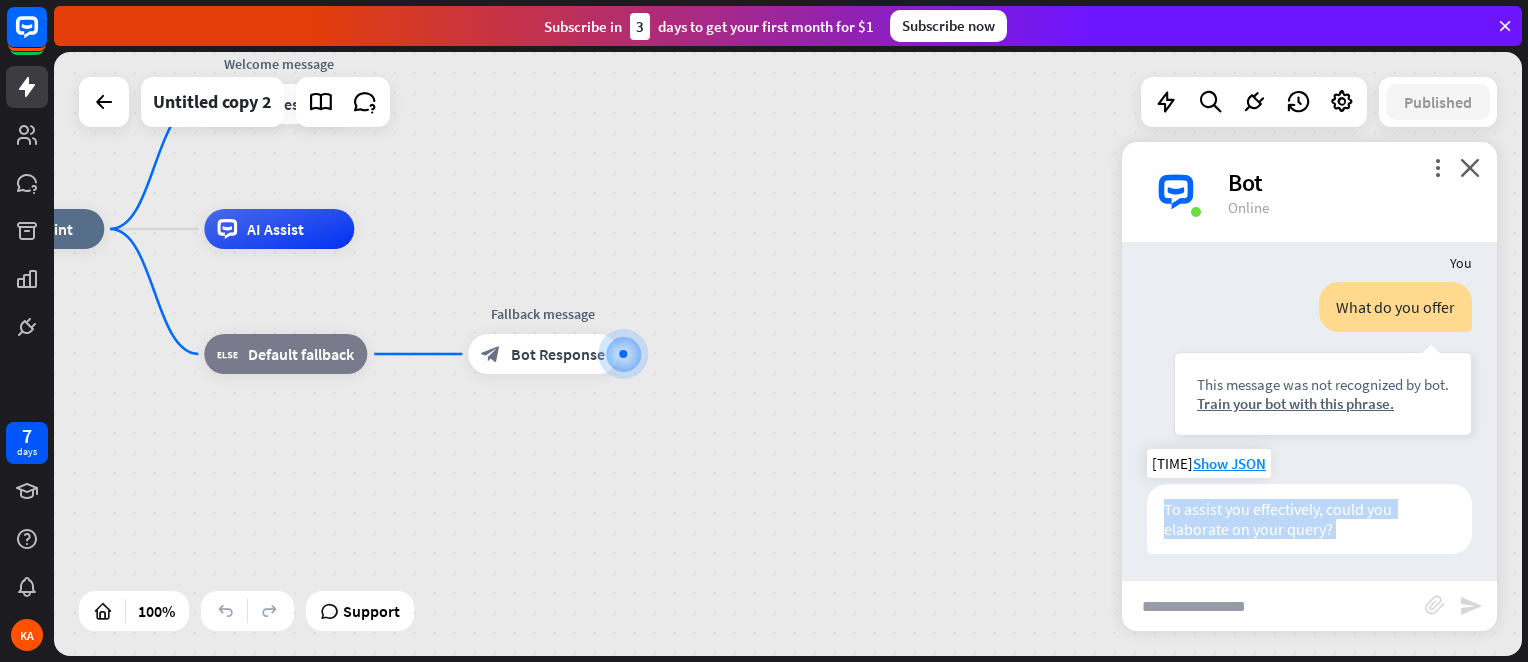copy on "To assist you effectively, could you elaborate on your query?" 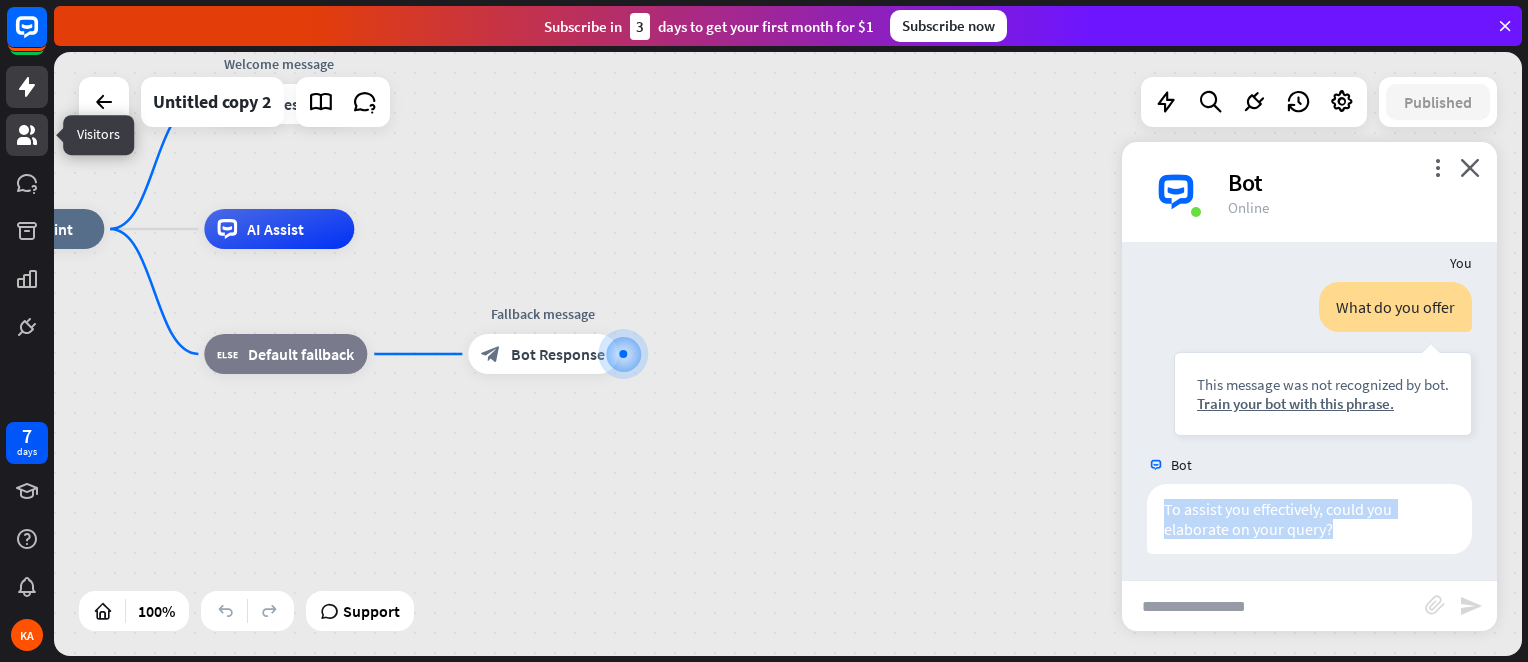 click at bounding box center [27, 135] 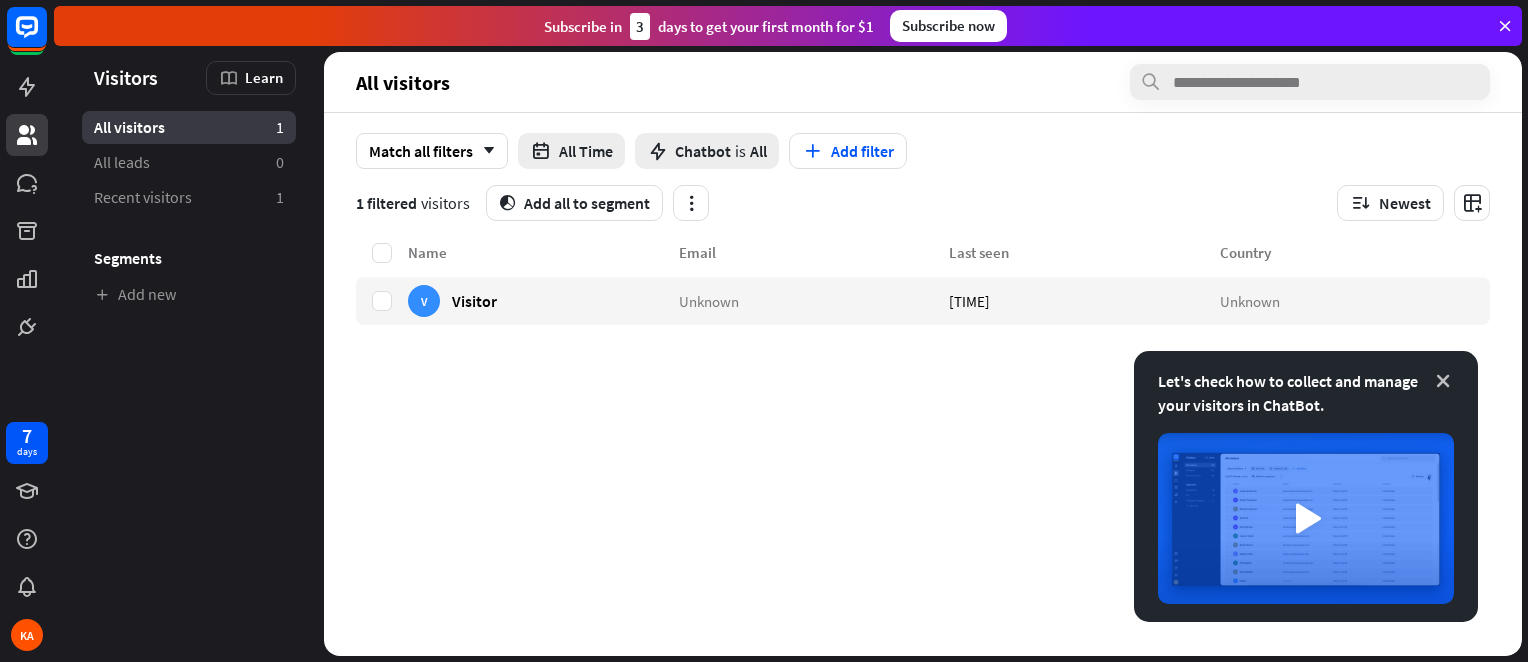click at bounding box center (1443, 381) 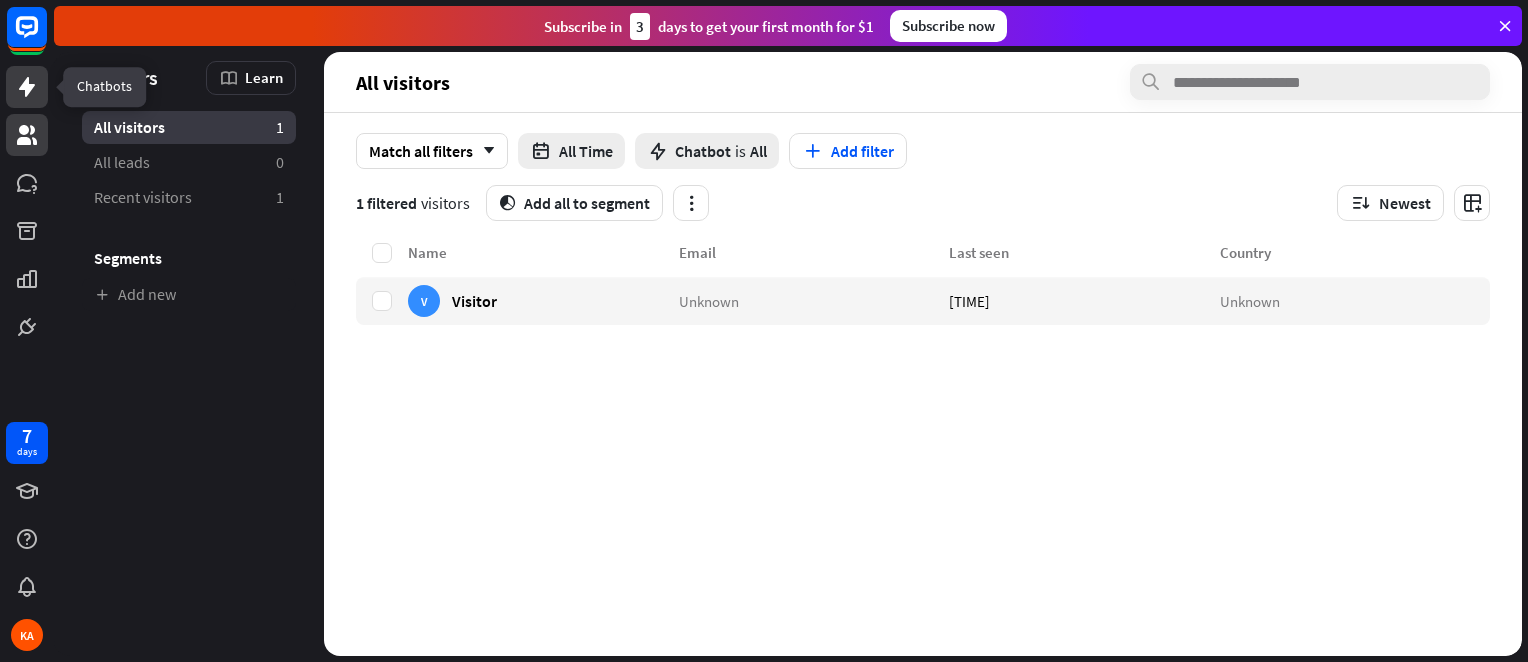 click at bounding box center (27, 87) 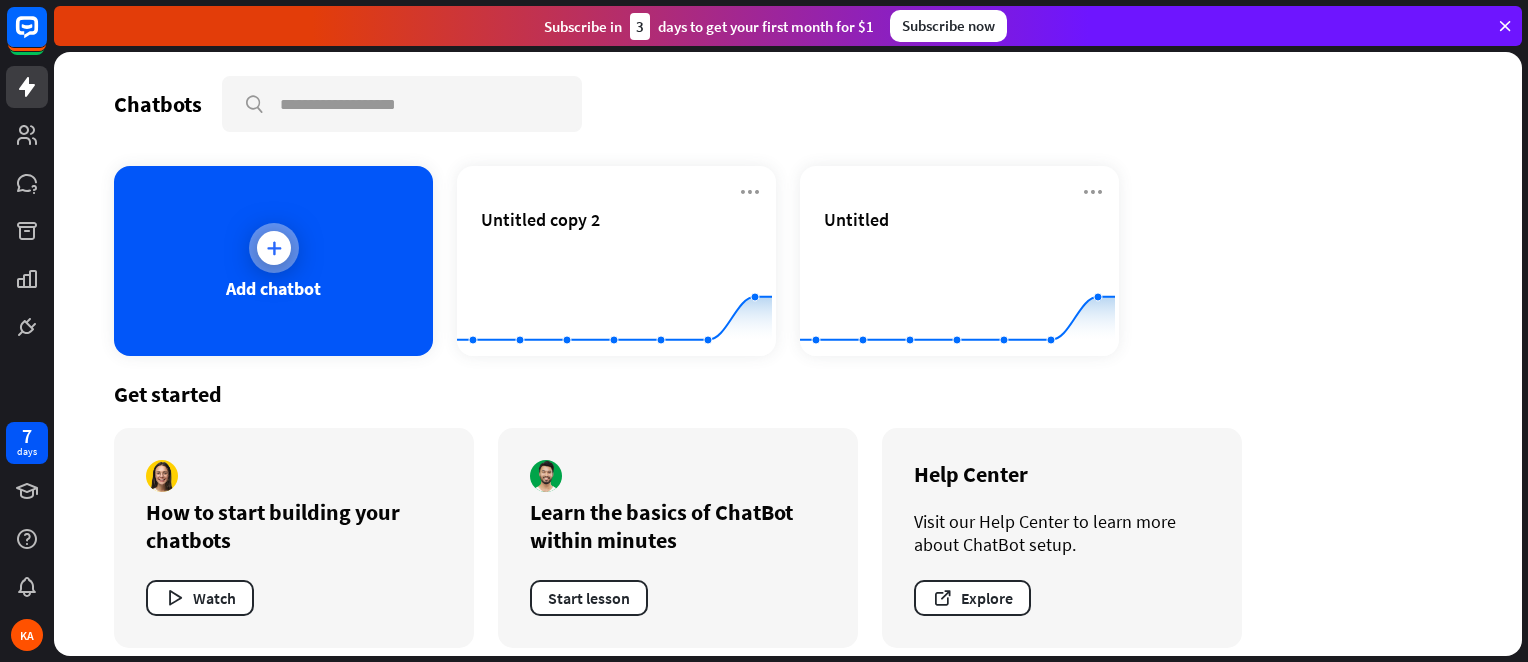 click on "Add chatbot" at bounding box center (273, 261) 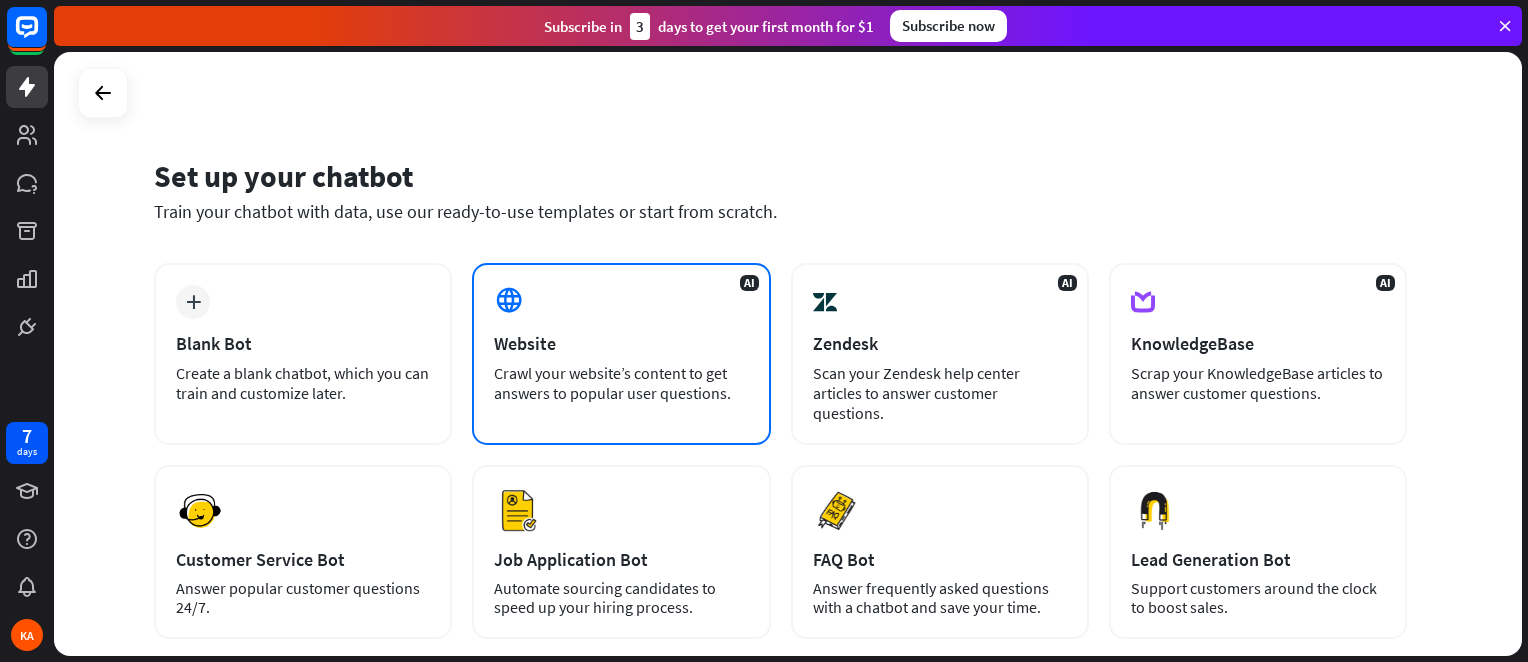 click on "AI     Website
Crawl your website’s content to get answers to
popular user questions." at bounding box center [621, 354] 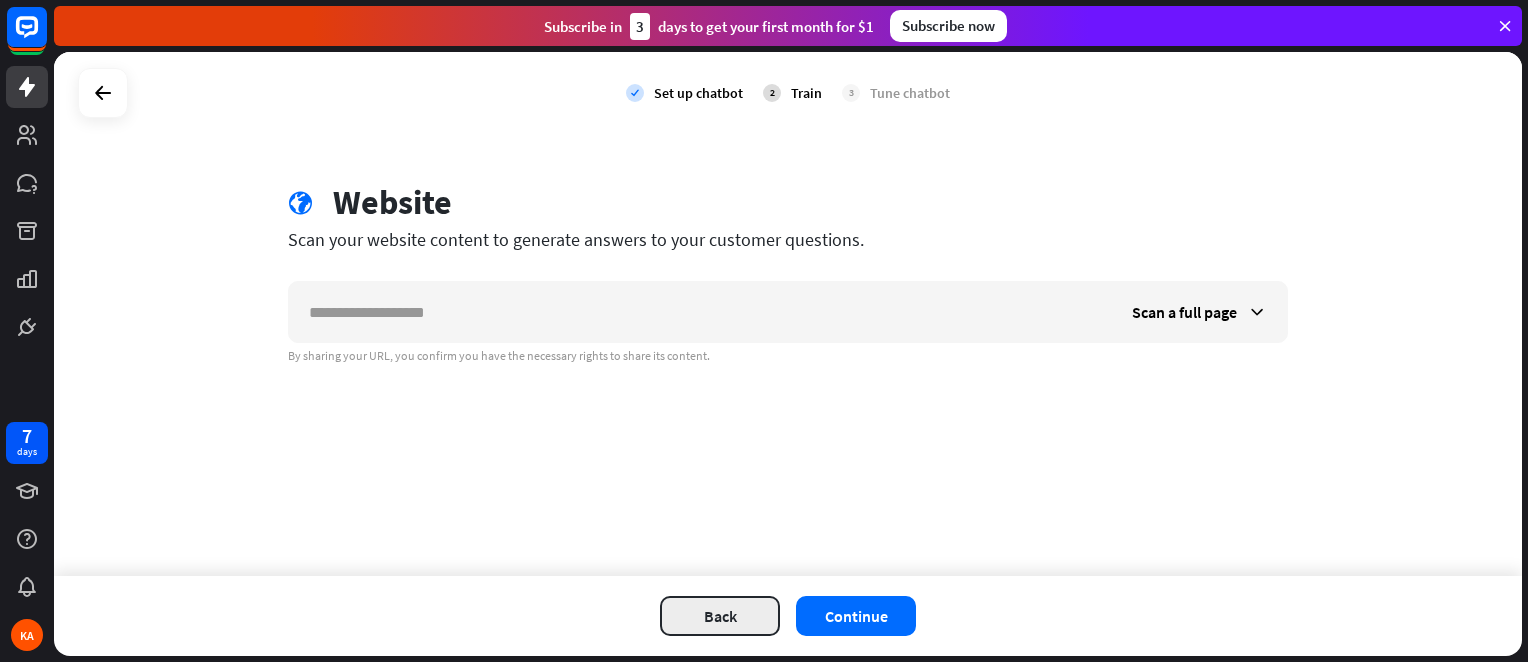 click on "Back" at bounding box center (720, 616) 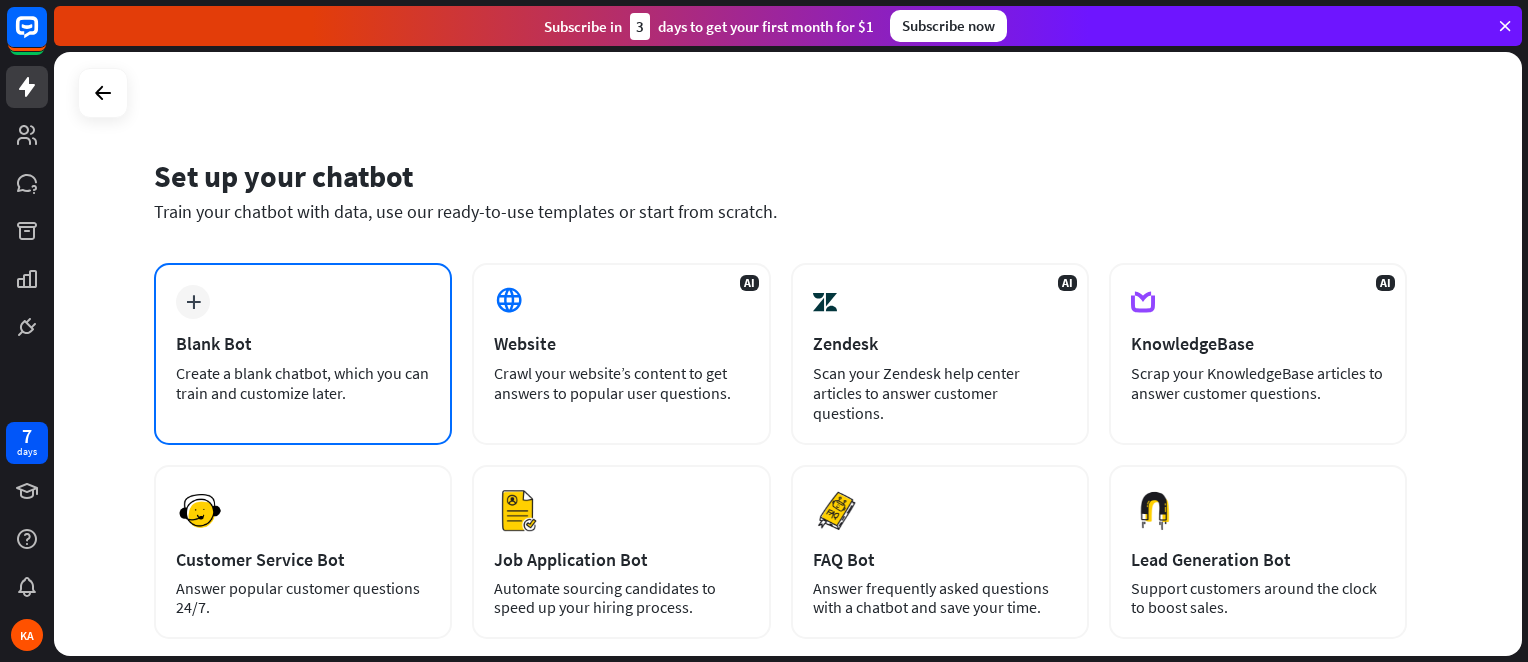 click on "Create a blank chatbot, which you can train and
customize later." at bounding box center [303, 383] 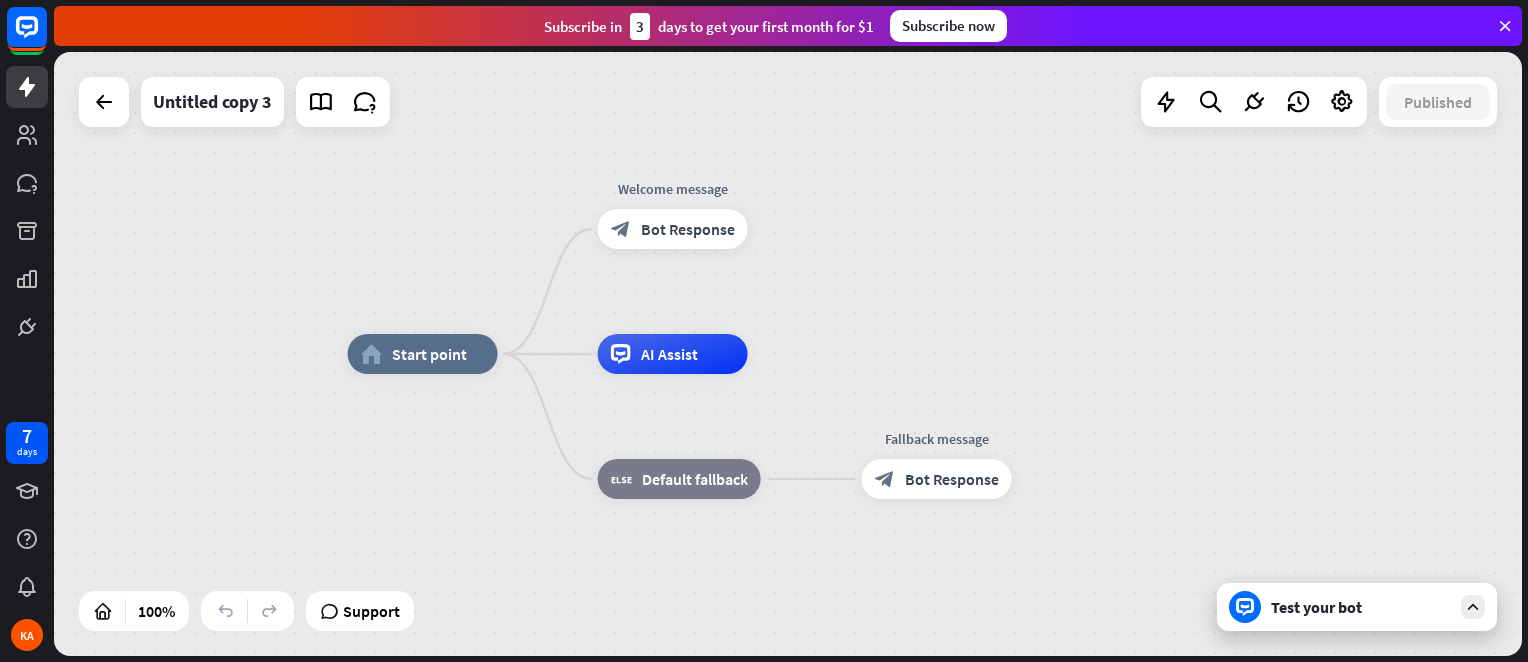 click on "Test your bot" at bounding box center (1361, 607) 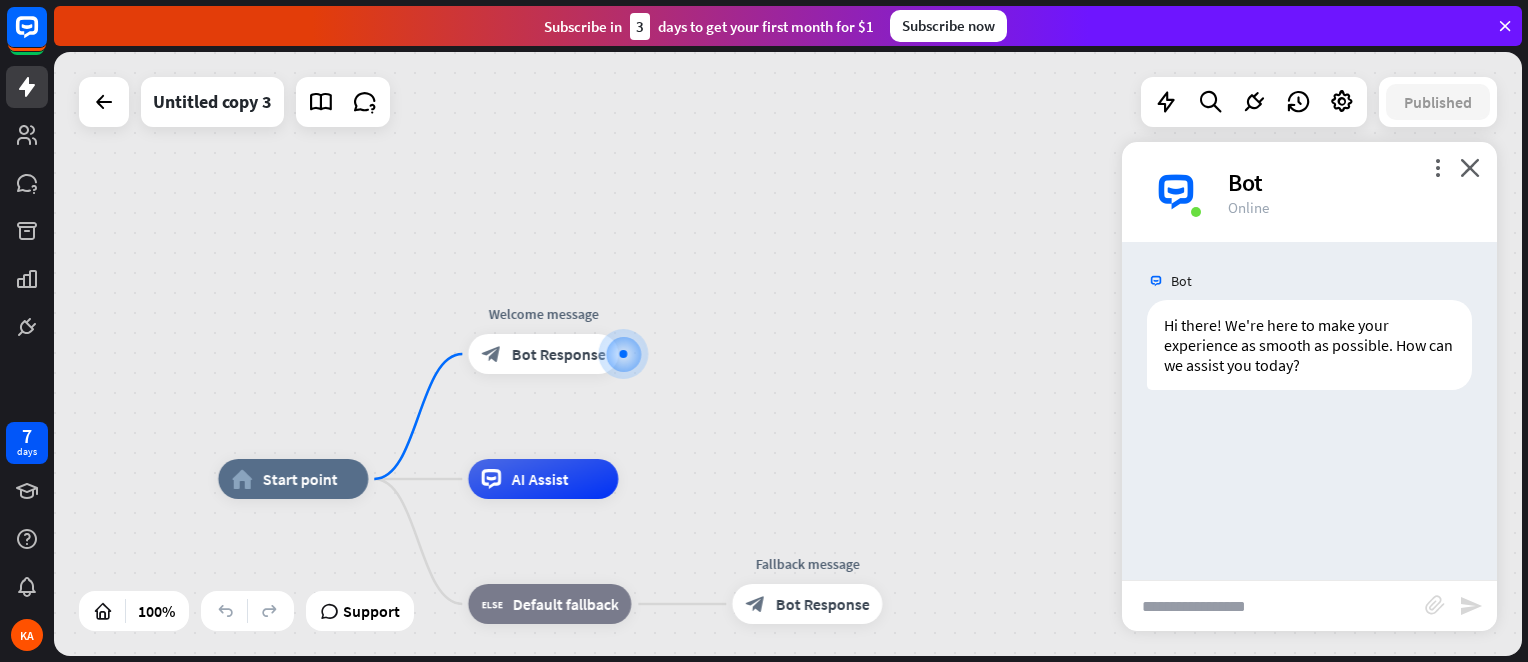 click at bounding box center [1273, 606] 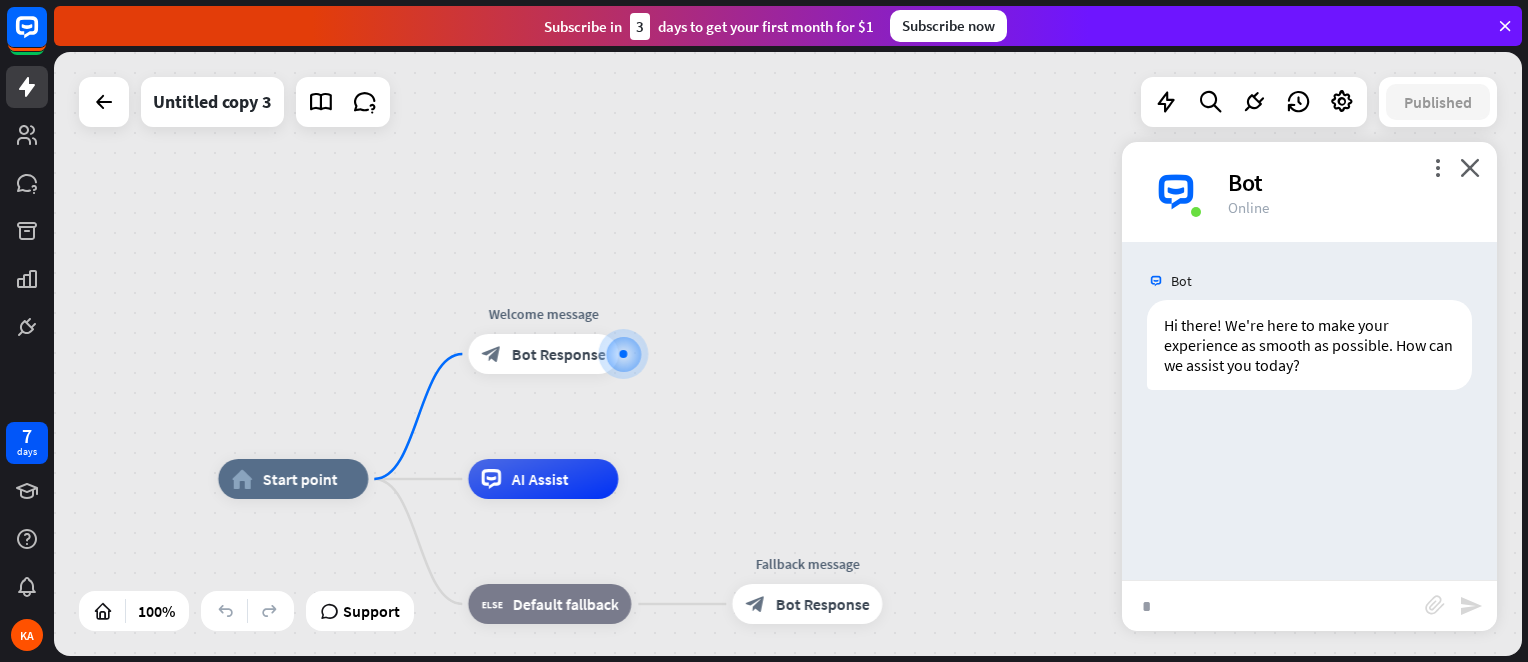 type on "**" 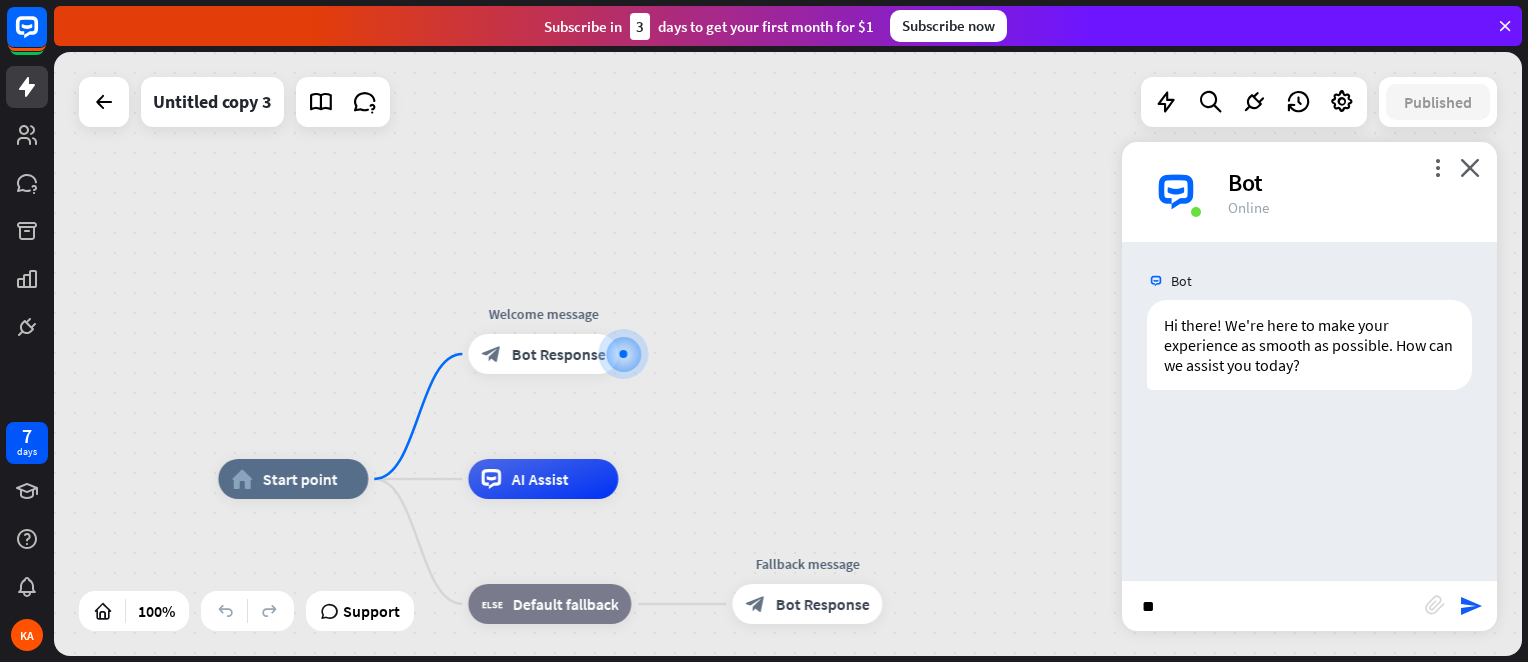 type 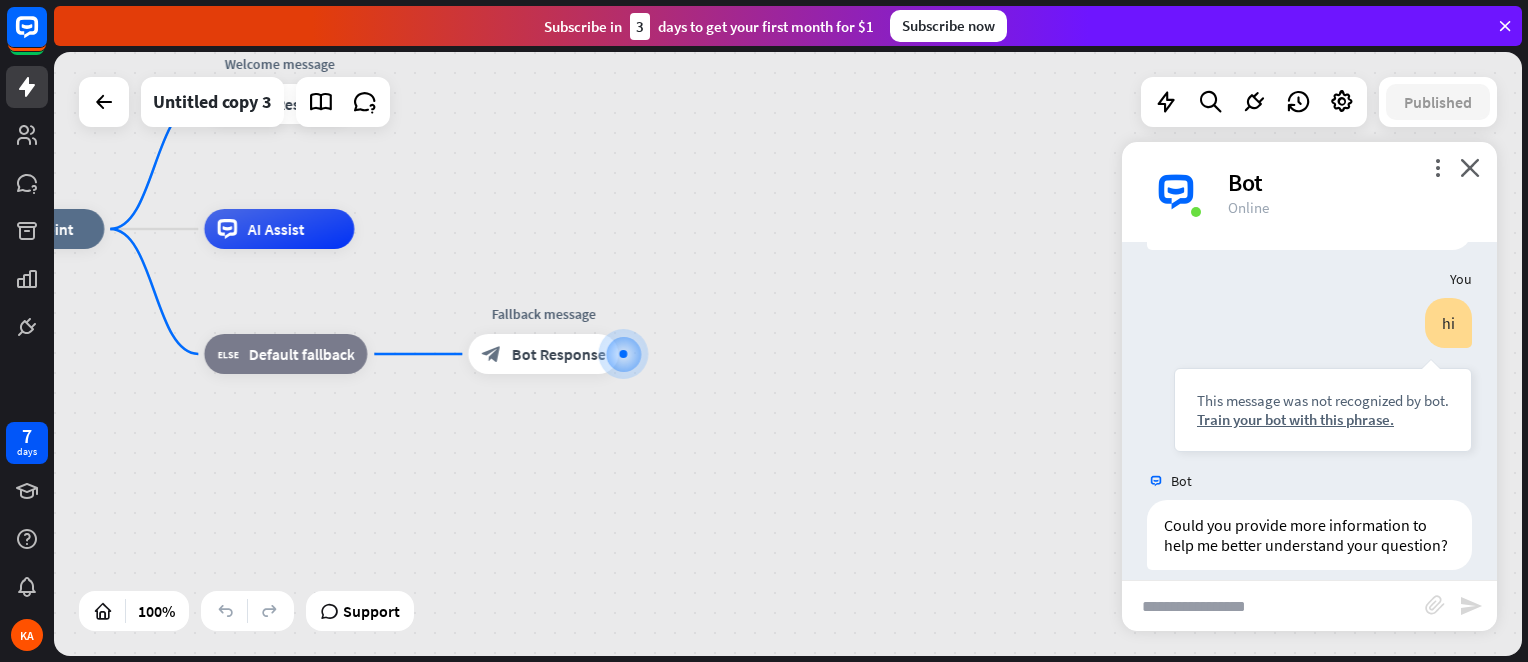 scroll, scrollTop: 180, scrollLeft: 0, axis: vertical 